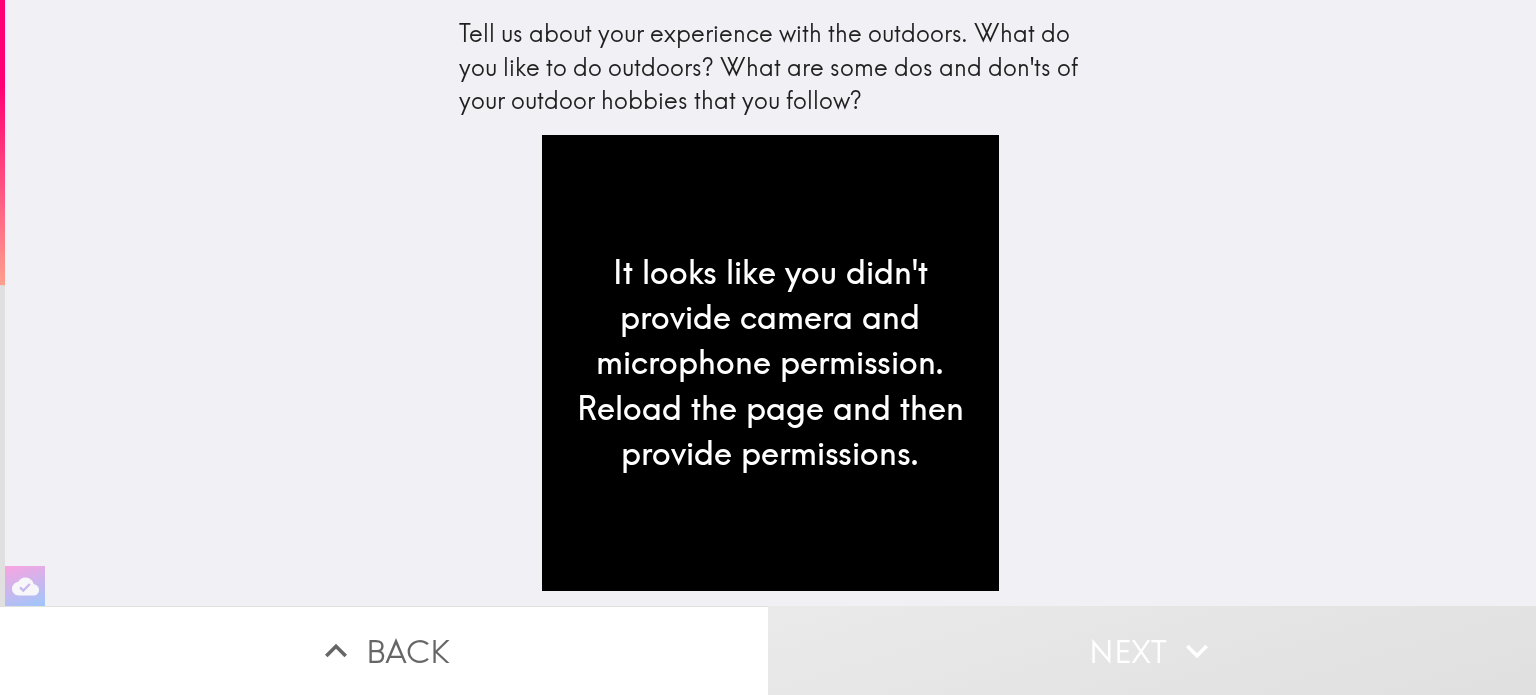scroll, scrollTop: 0, scrollLeft: 0, axis: both 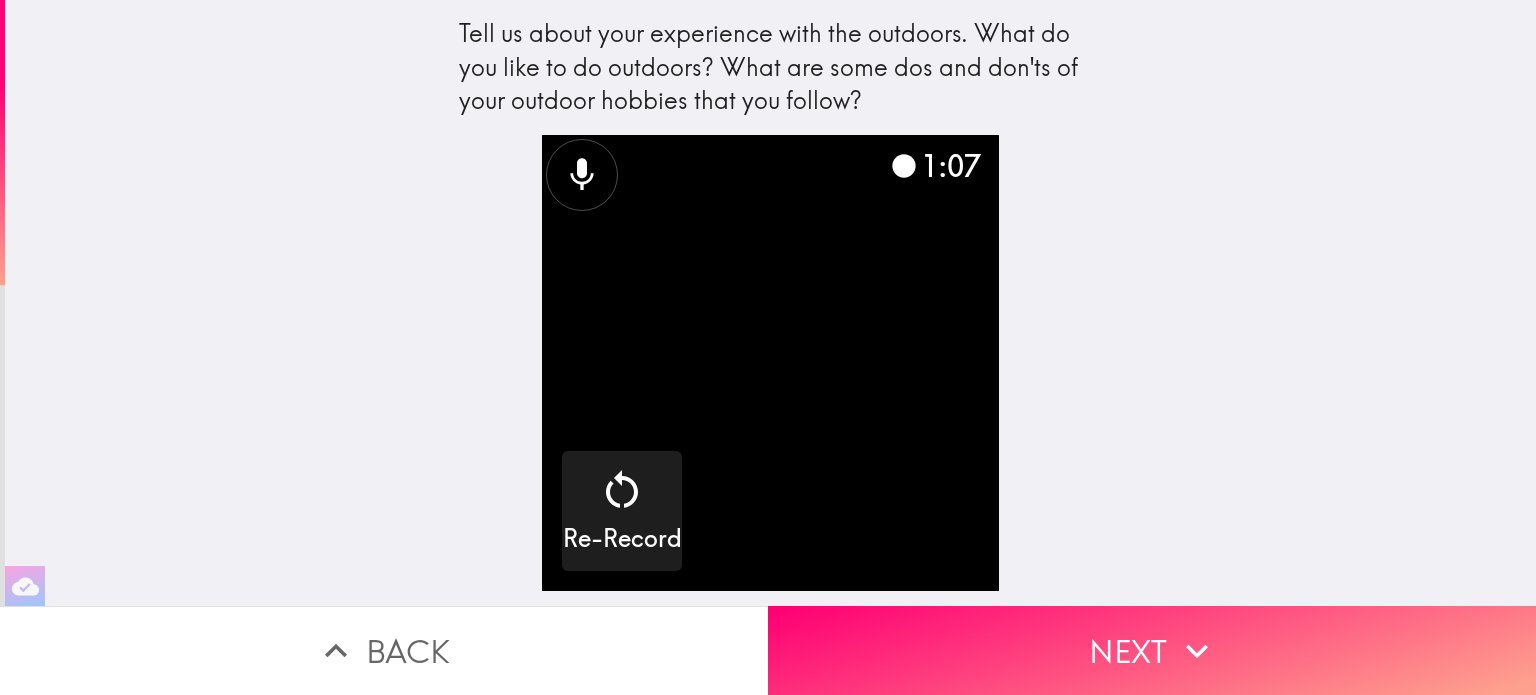 click at bounding box center (770, 363) 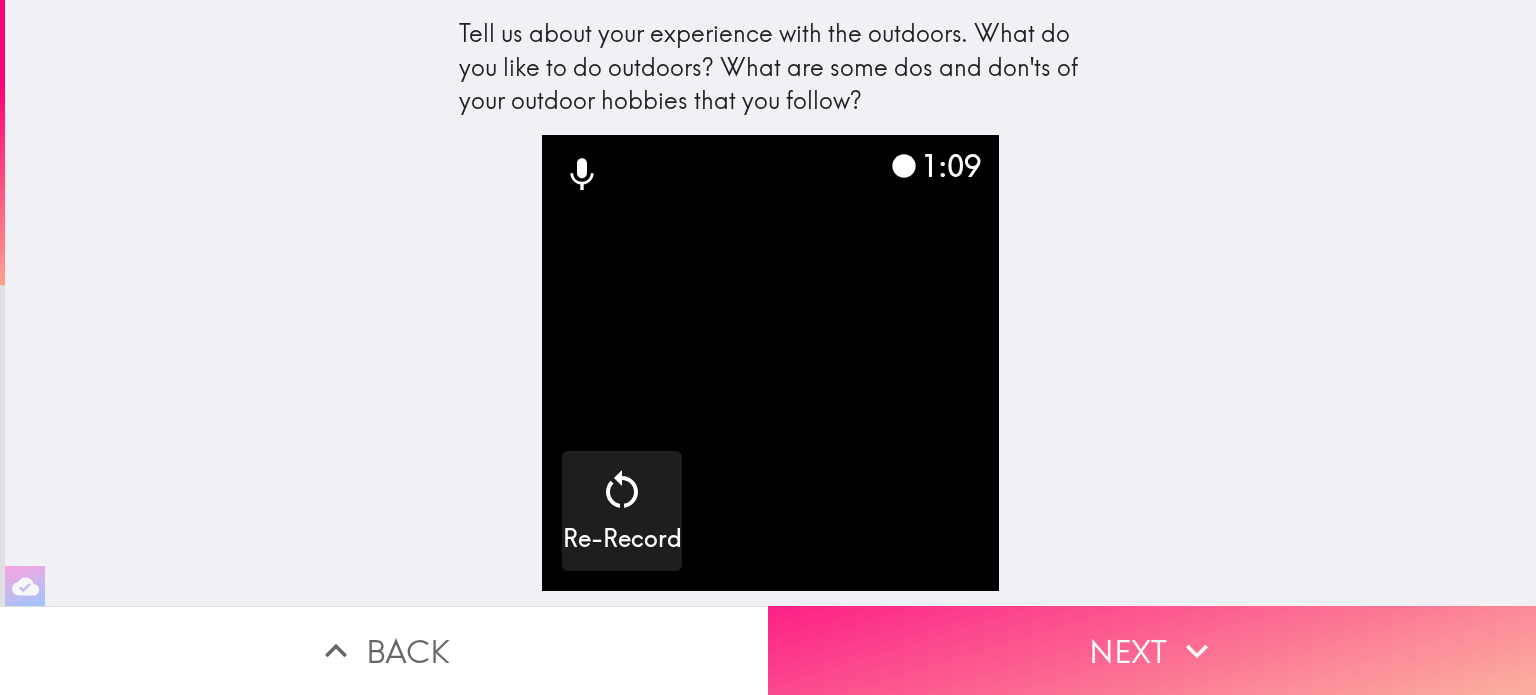 click on "Next" at bounding box center [1152, 650] 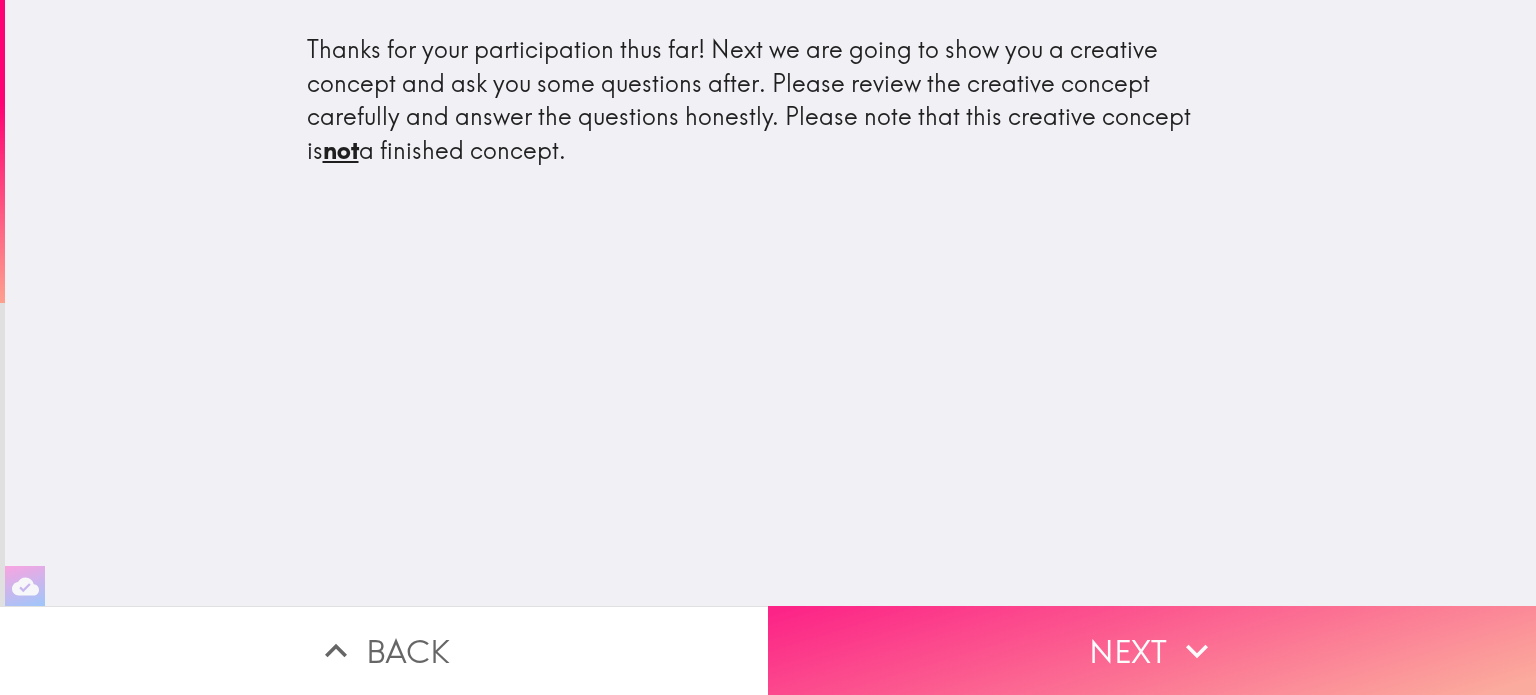 click on "Next" at bounding box center [1152, 650] 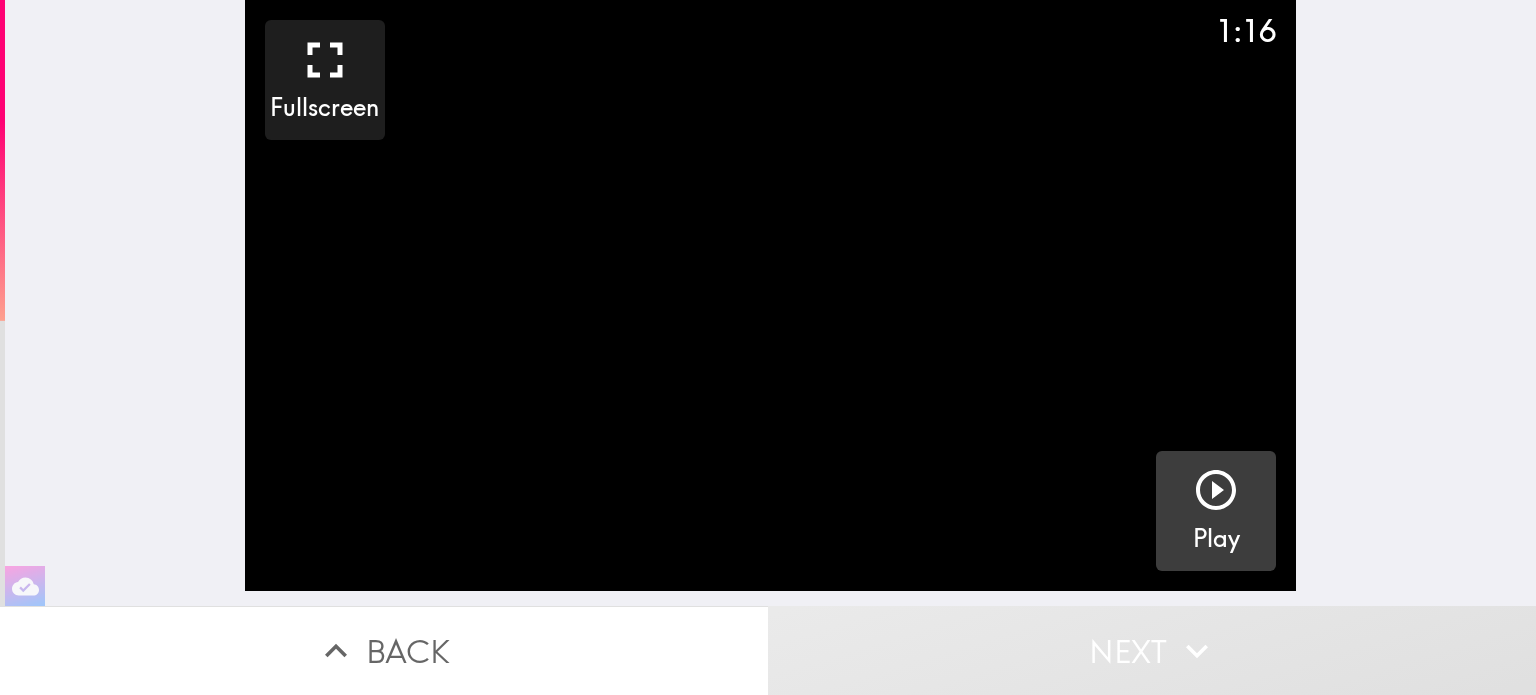 click at bounding box center (1216, 490) 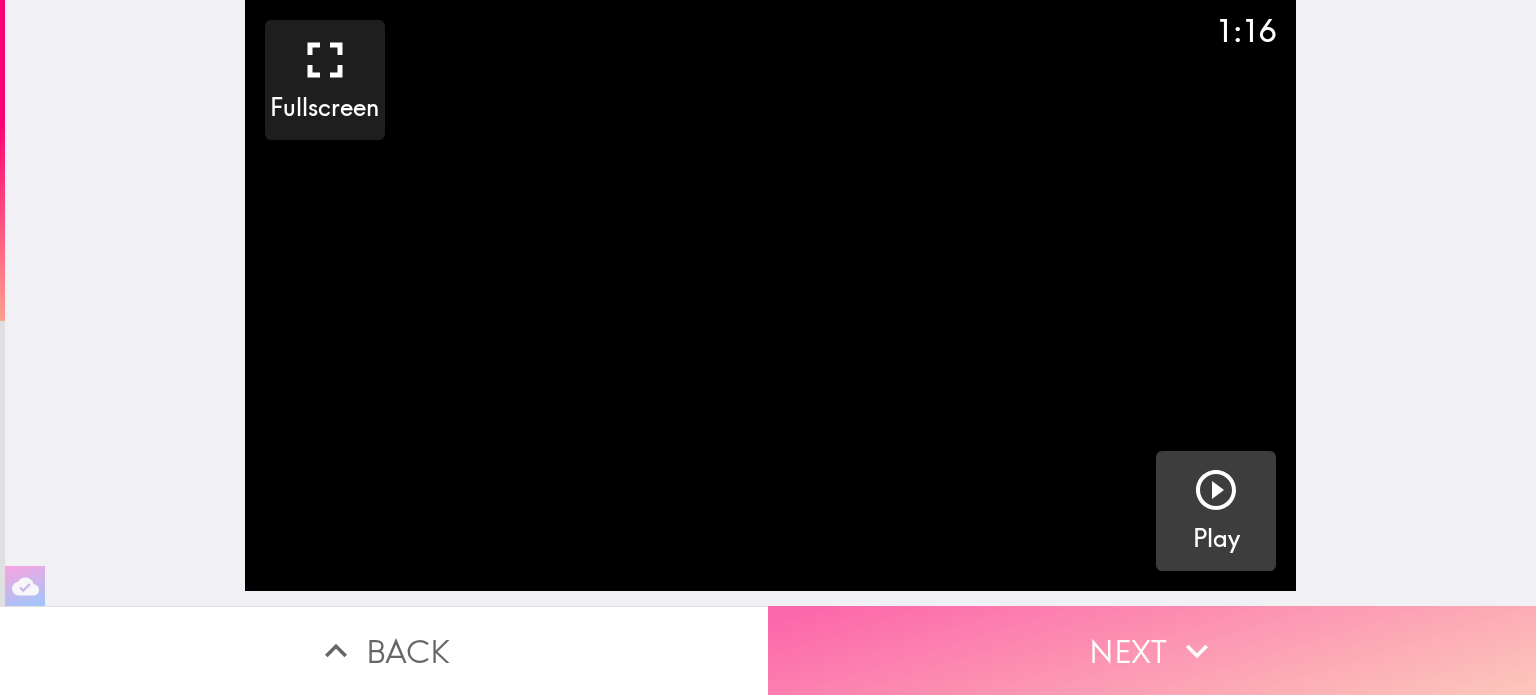 click on "Next" at bounding box center (1152, 650) 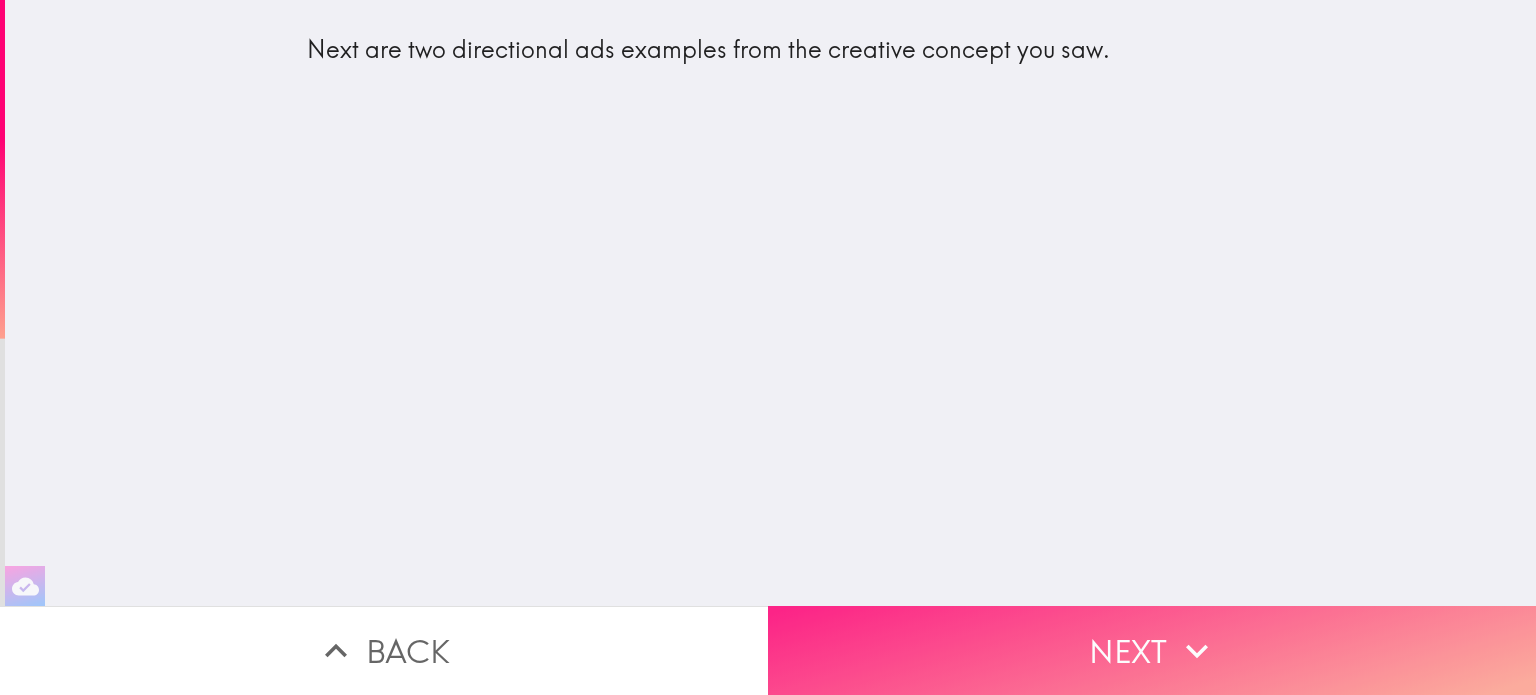 click on "Next" at bounding box center (1152, 650) 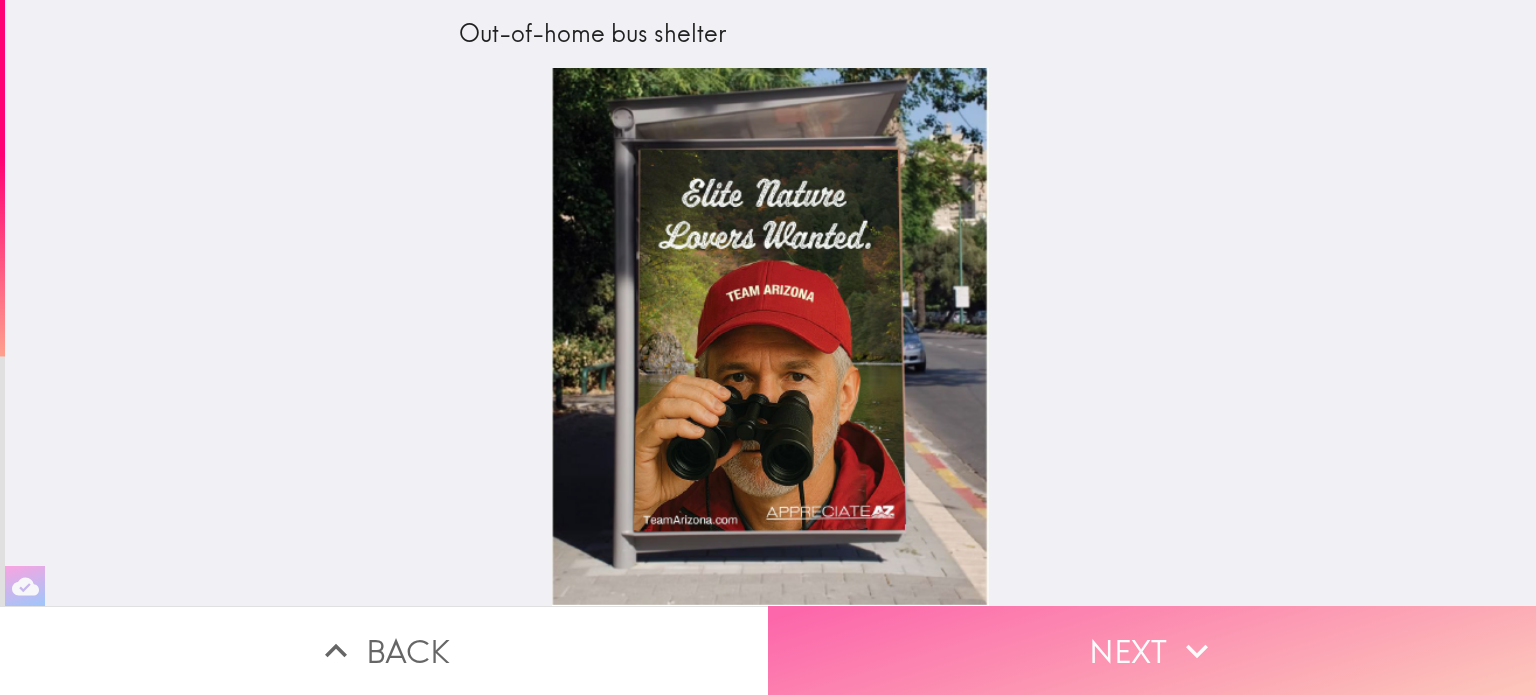 click on "Next" at bounding box center [1152, 650] 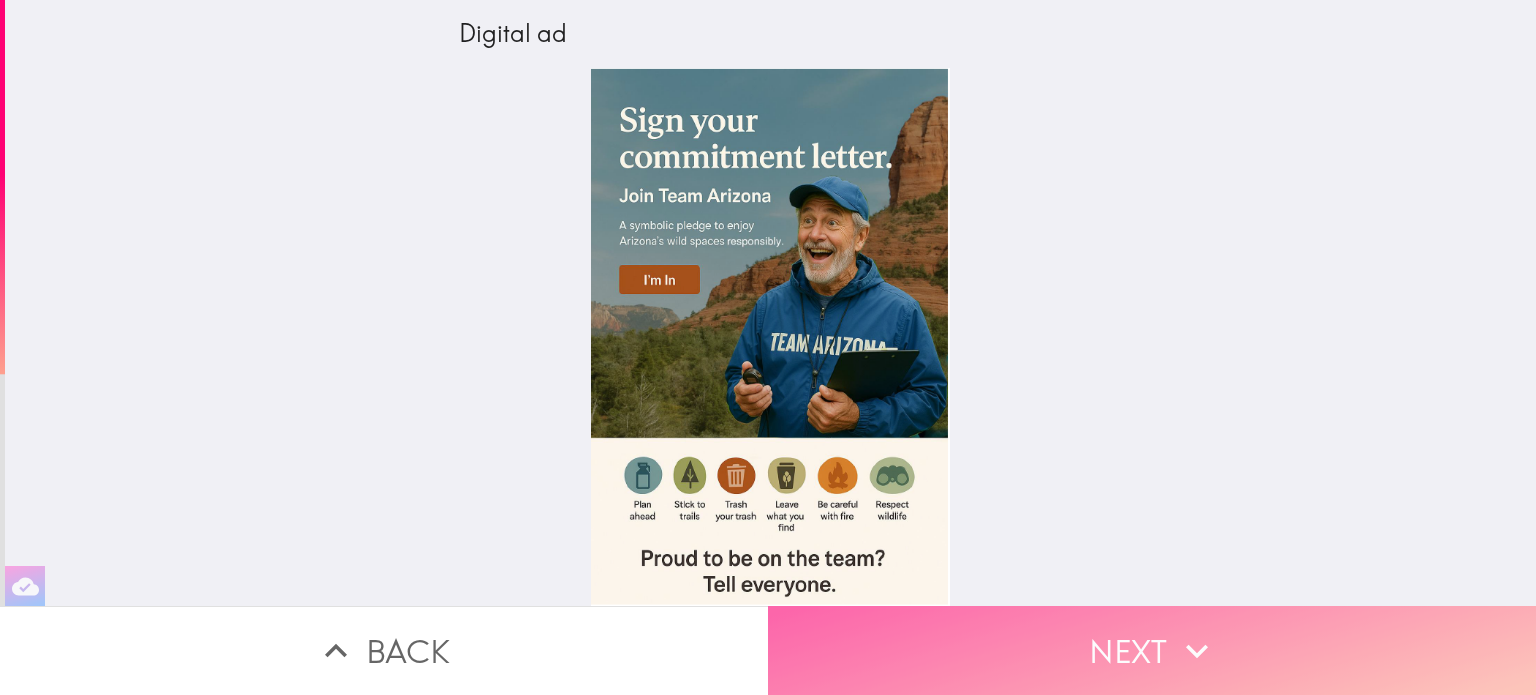click on "Next" at bounding box center [1152, 650] 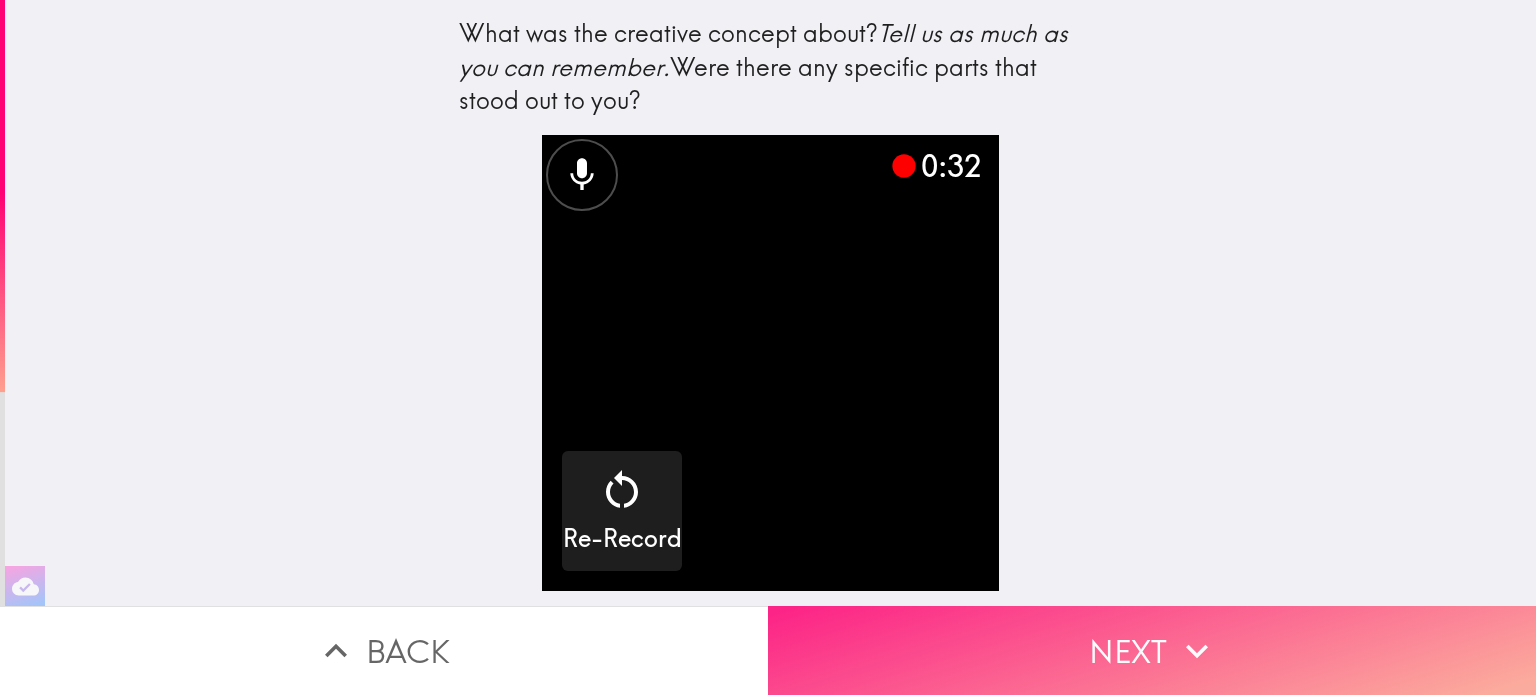 click on "Next" at bounding box center [1152, 650] 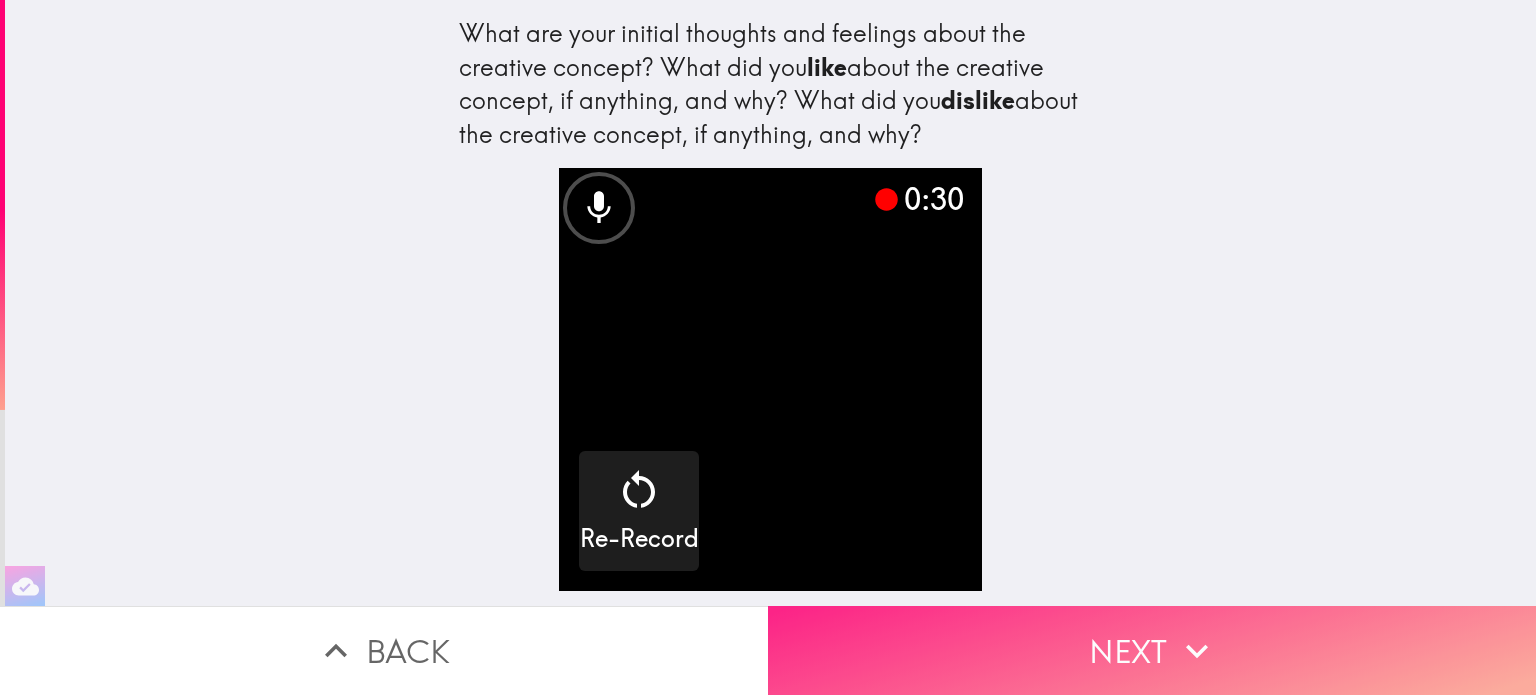 click on "Next" at bounding box center [1152, 650] 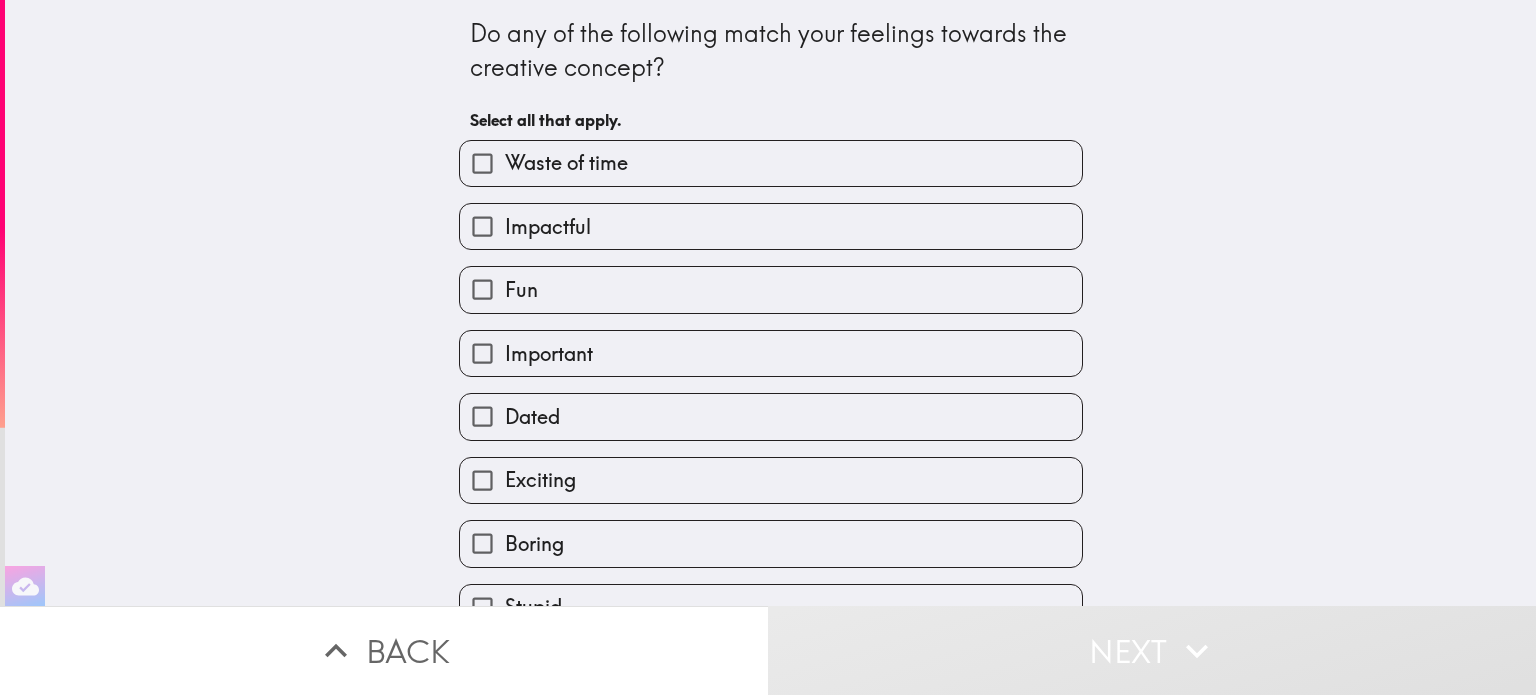 click on "Fun" at bounding box center [566, 163] 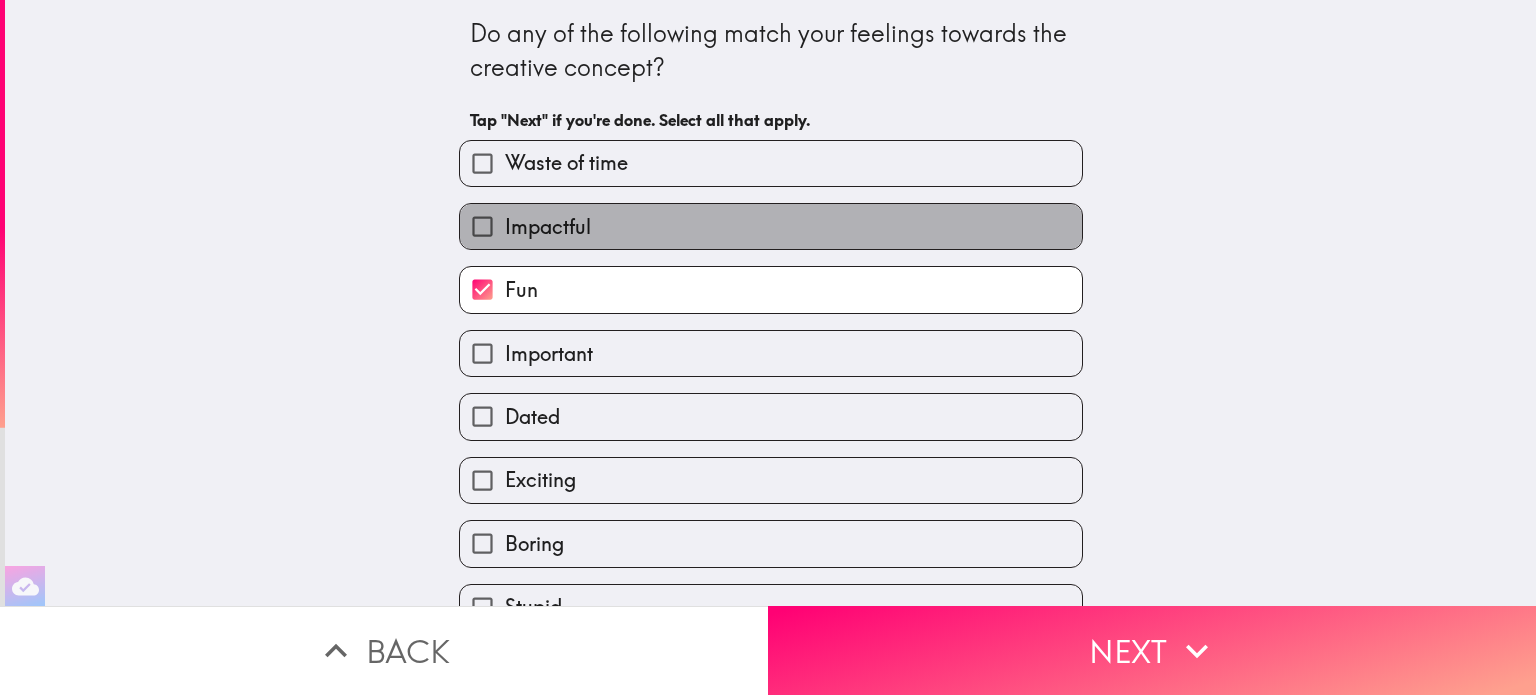 click on "Impactful" at bounding box center (566, 163) 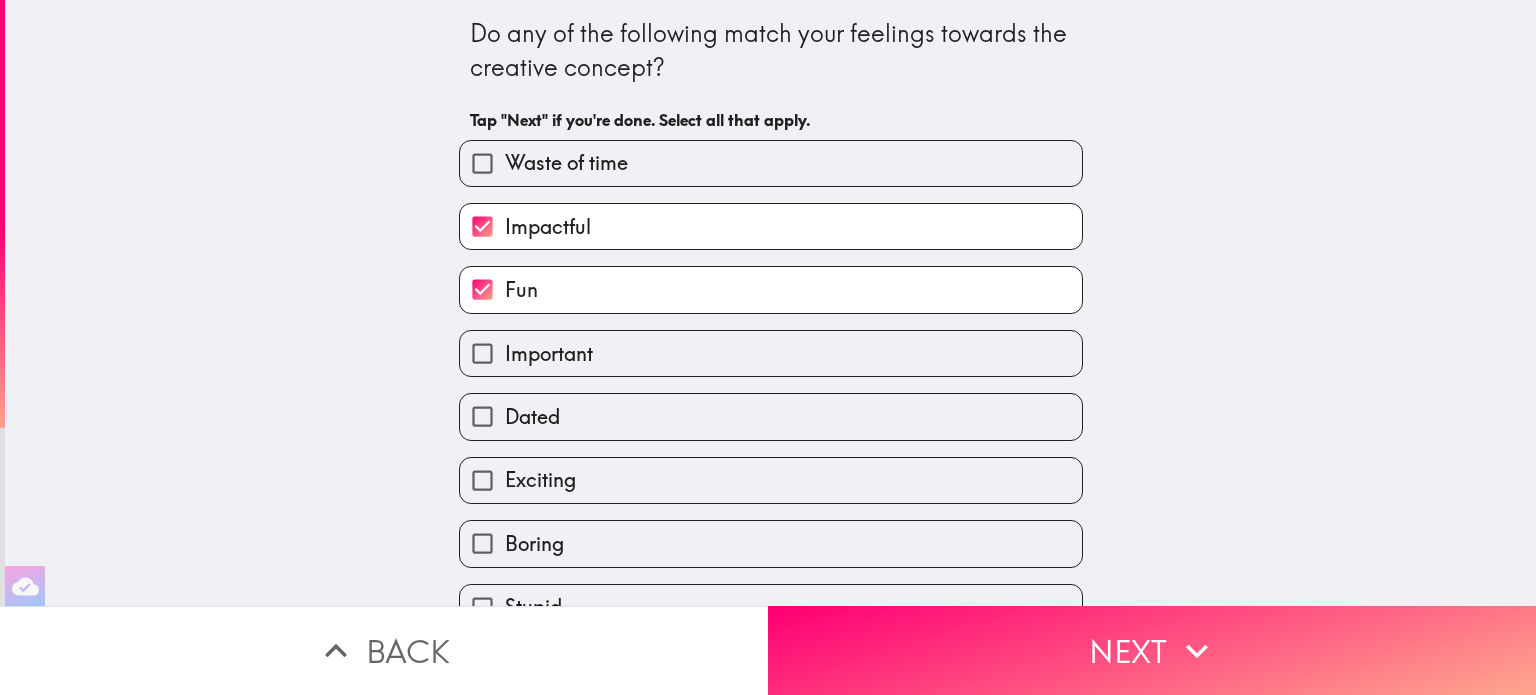 click on "Dated" at bounding box center [763, 408] 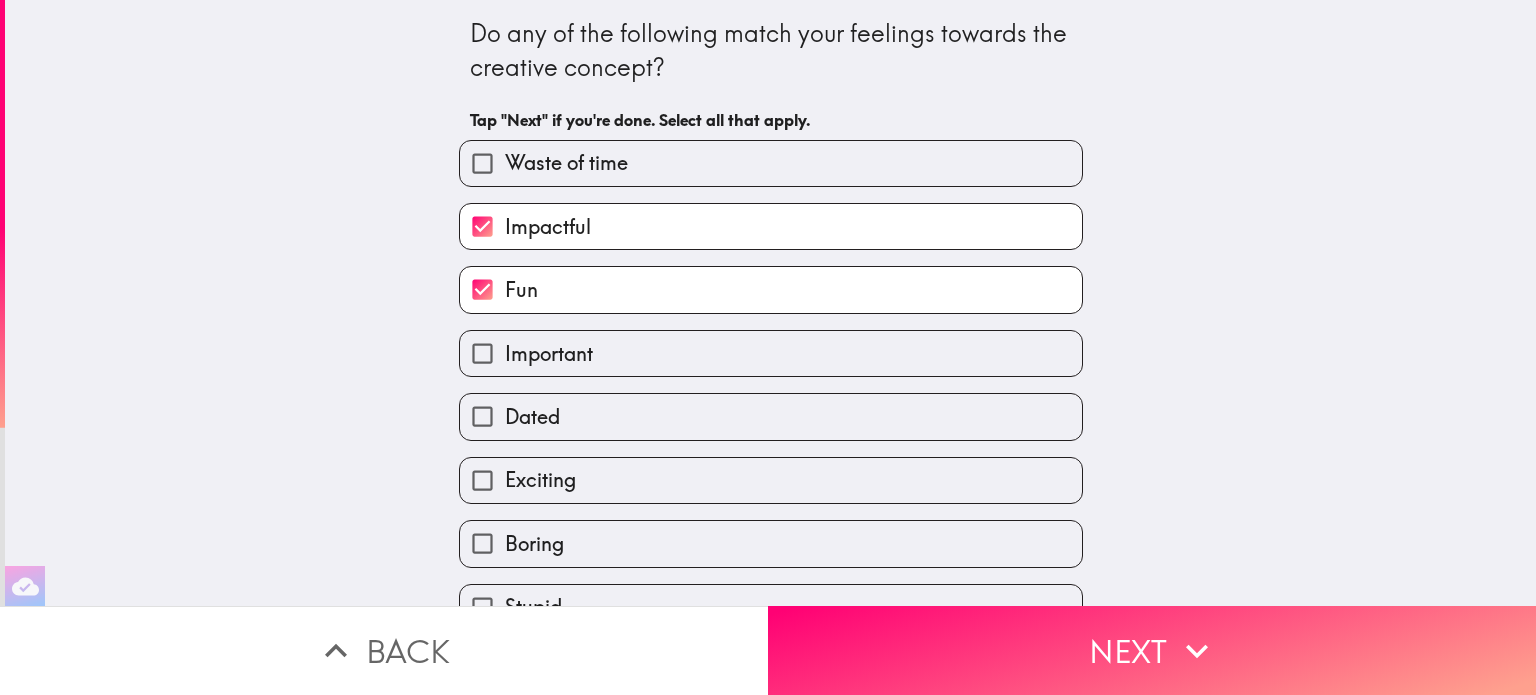 click on "Important" at bounding box center (566, 163) 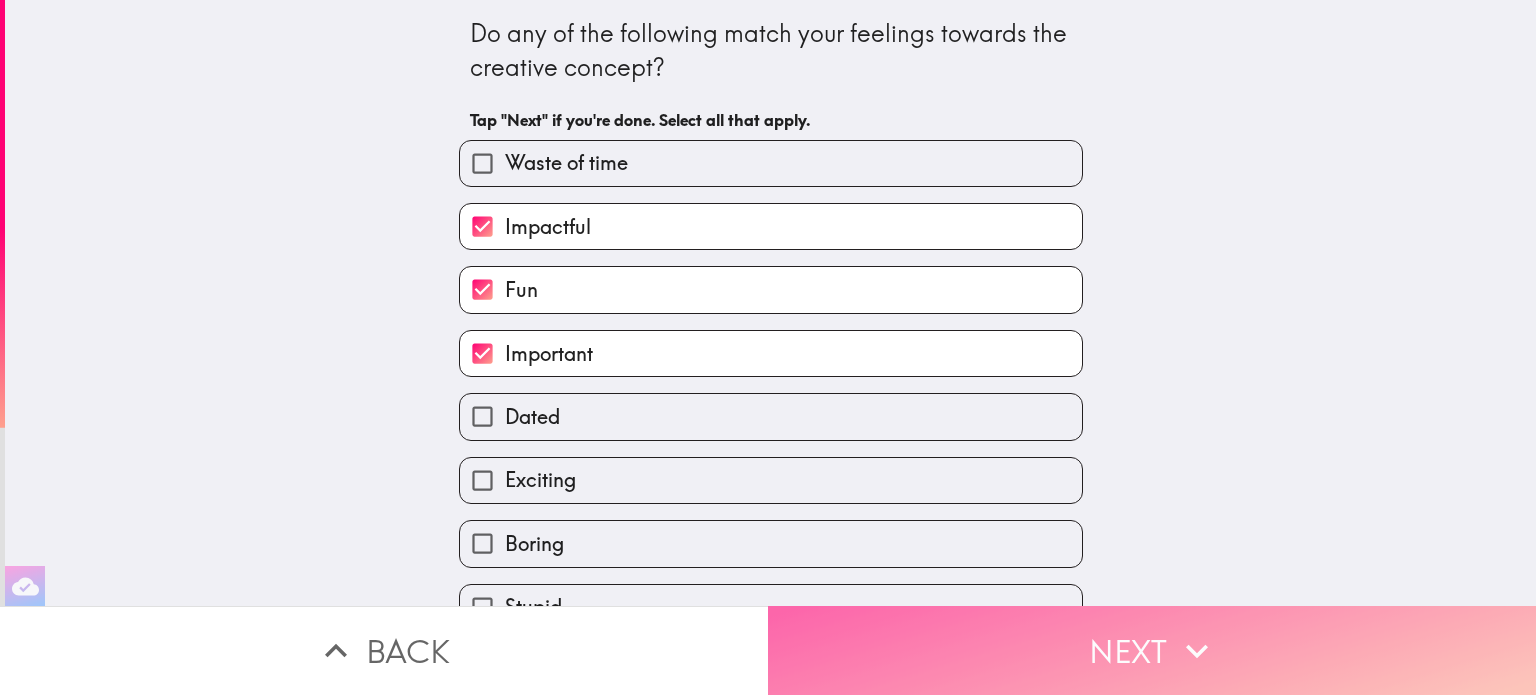 click at bounding box center (1197, 651) 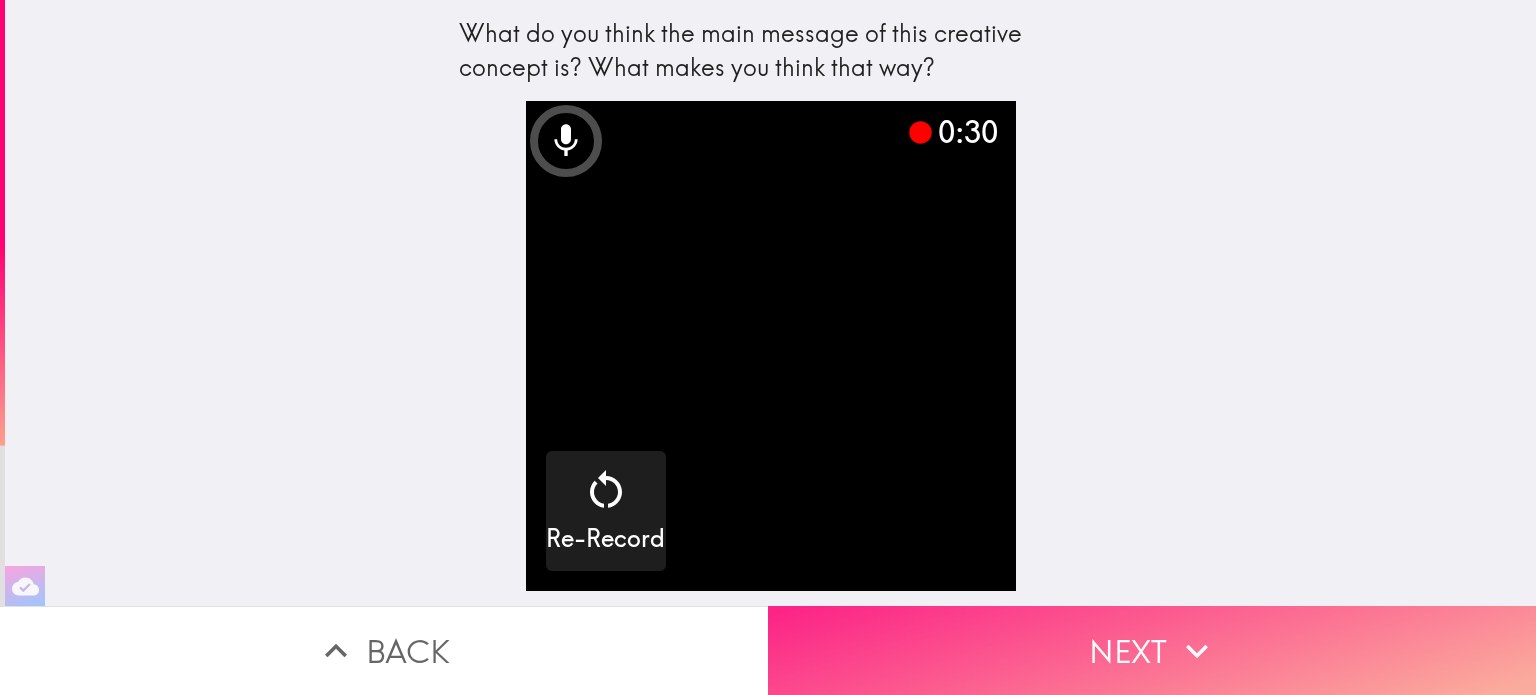 click on "Next" at bounding box center [1152, 650] 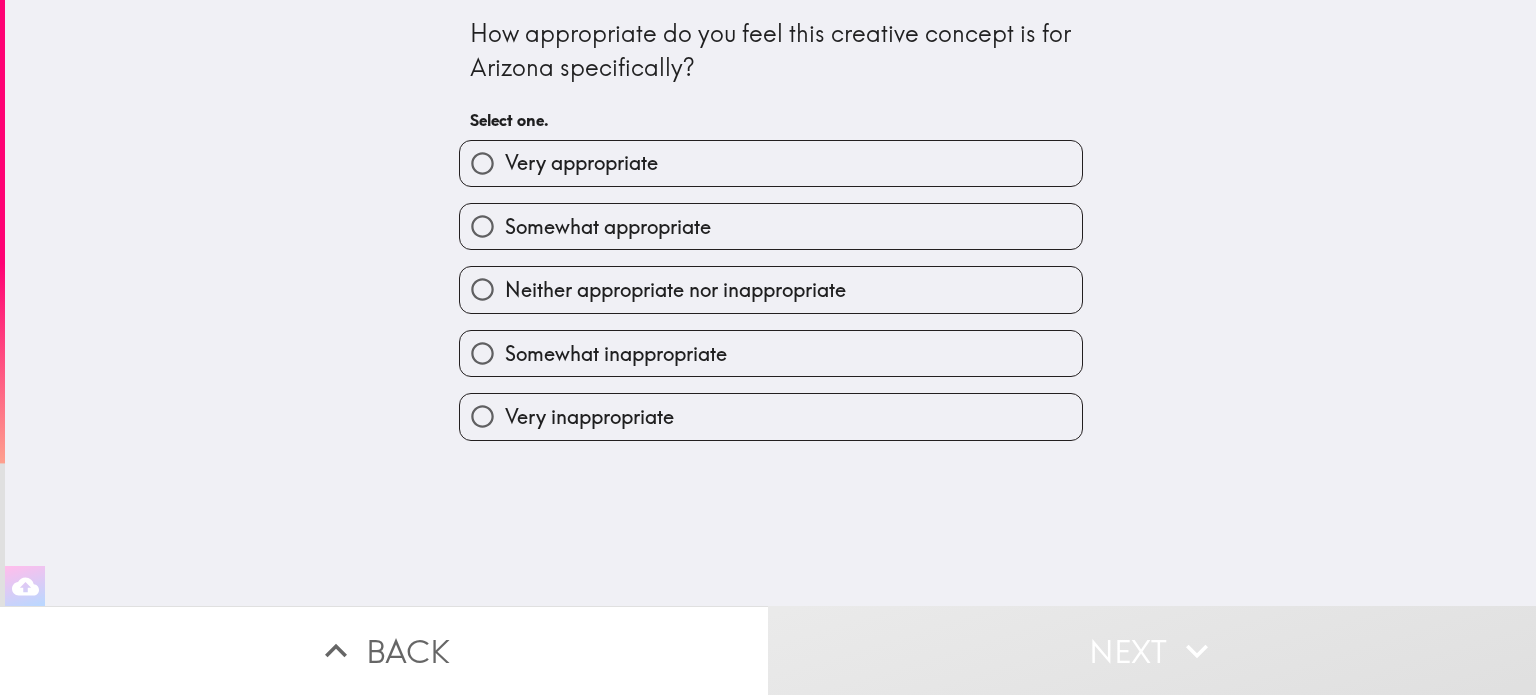 click on "Very appropriate" at bounding box center [771, 163] 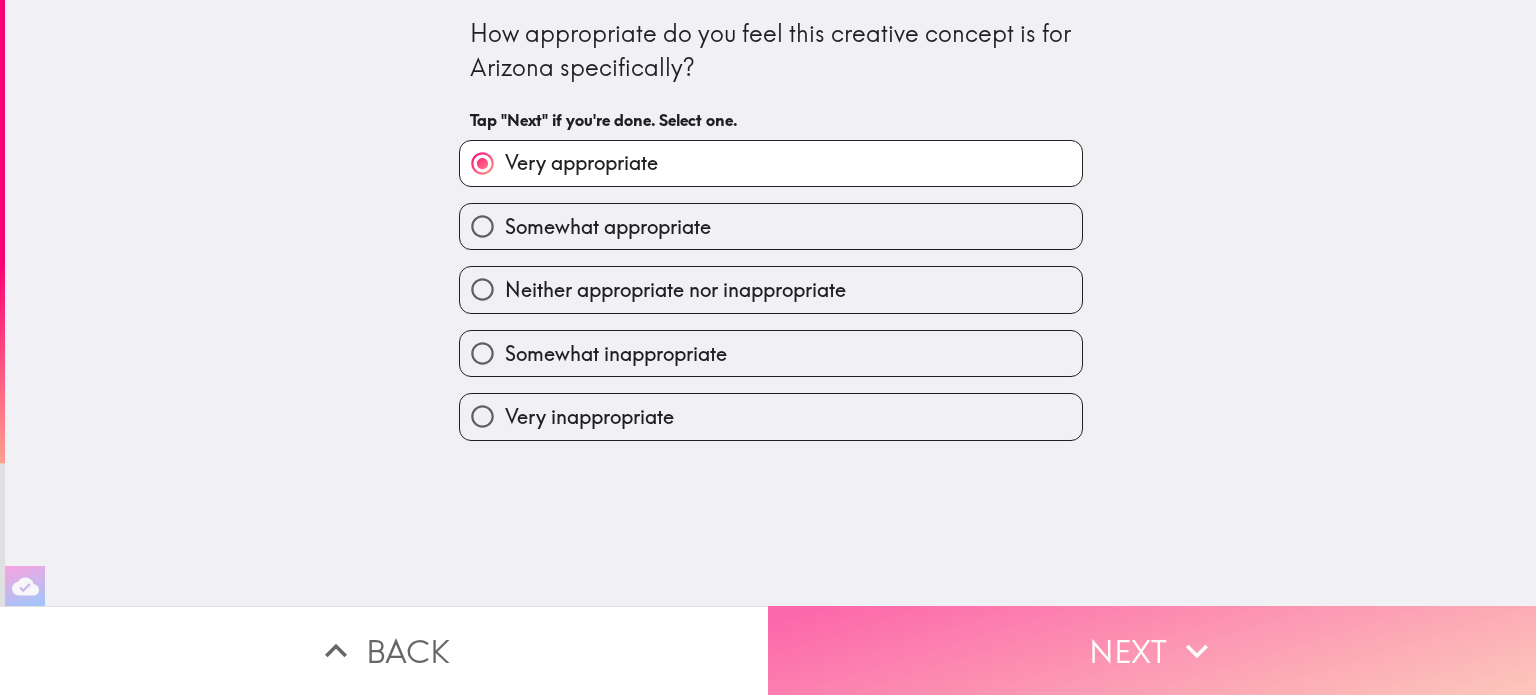 click on "Next" at bounding box center [1152, 650] 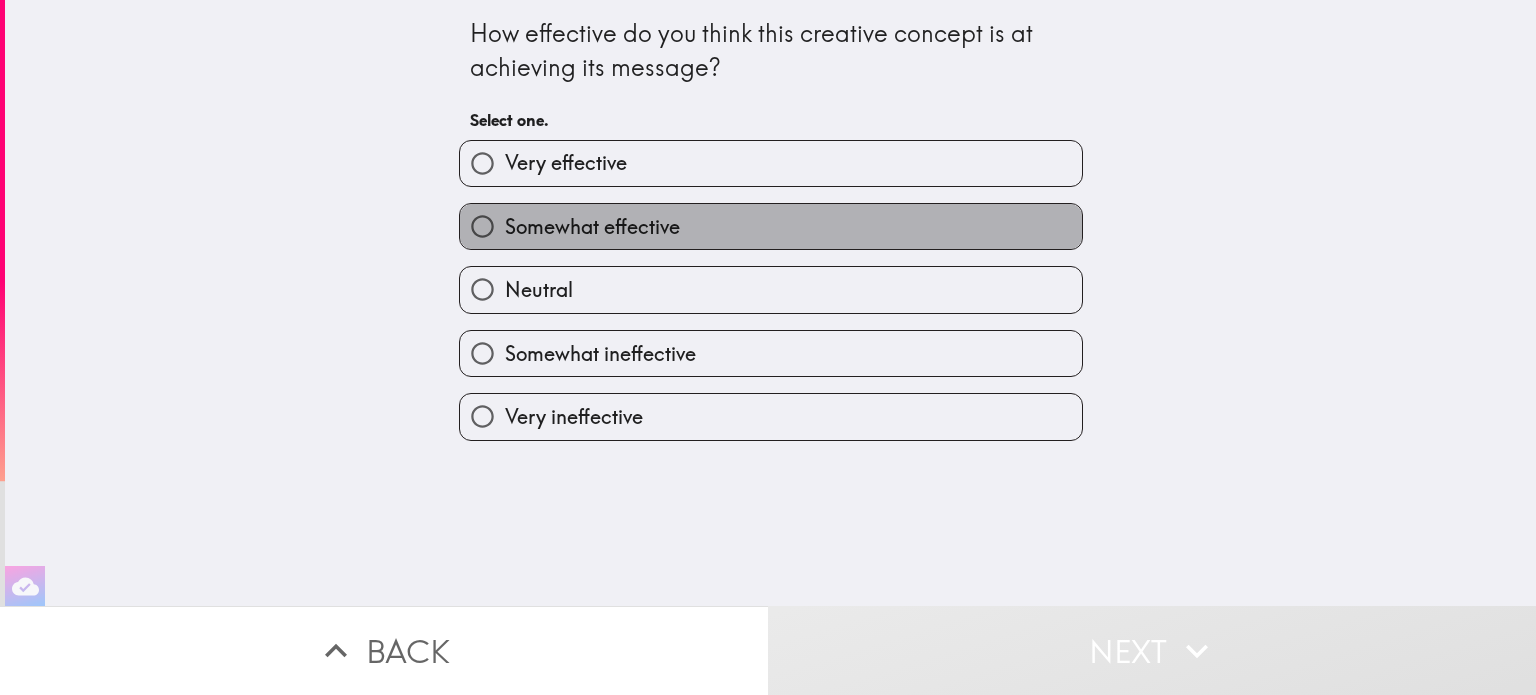 click on "Somewhat effective" at bounding box center (566, 163) 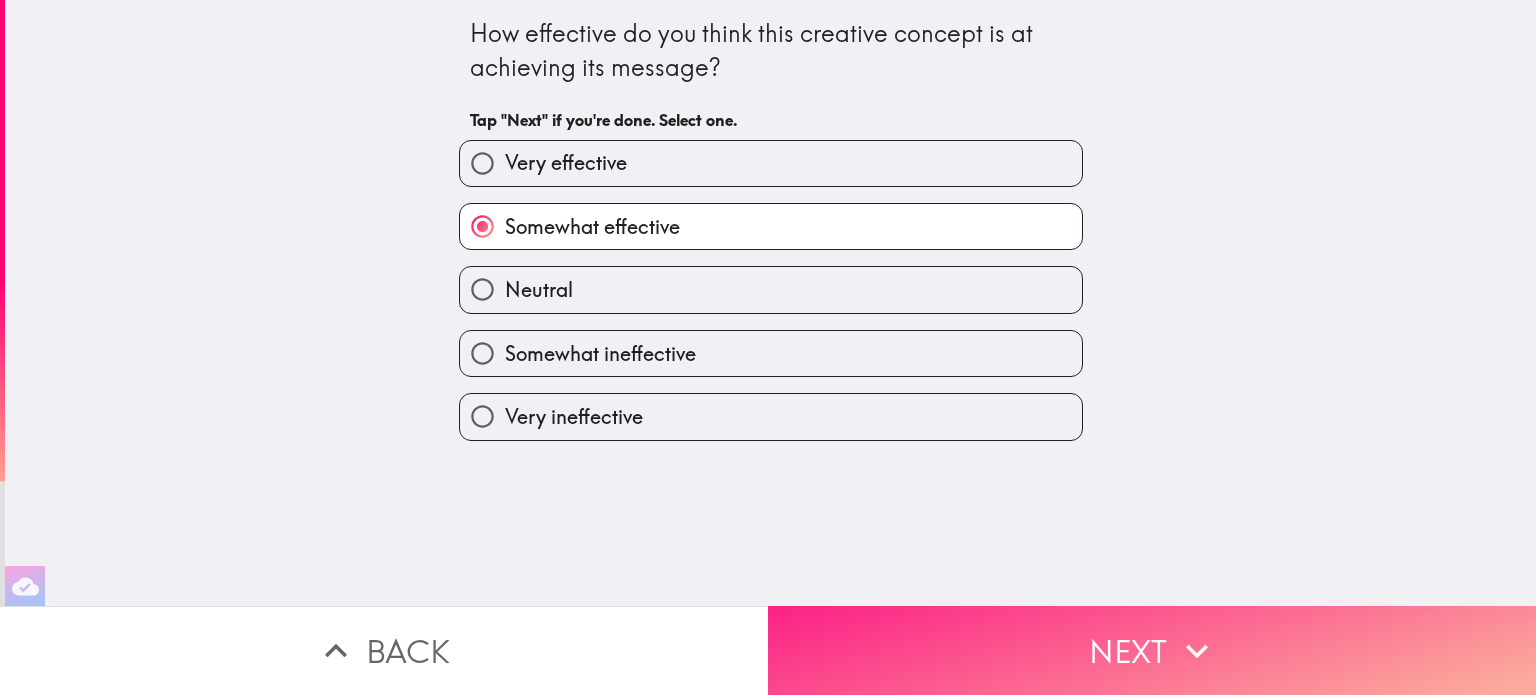 click on "Next" at bounding box center [1152, 650] 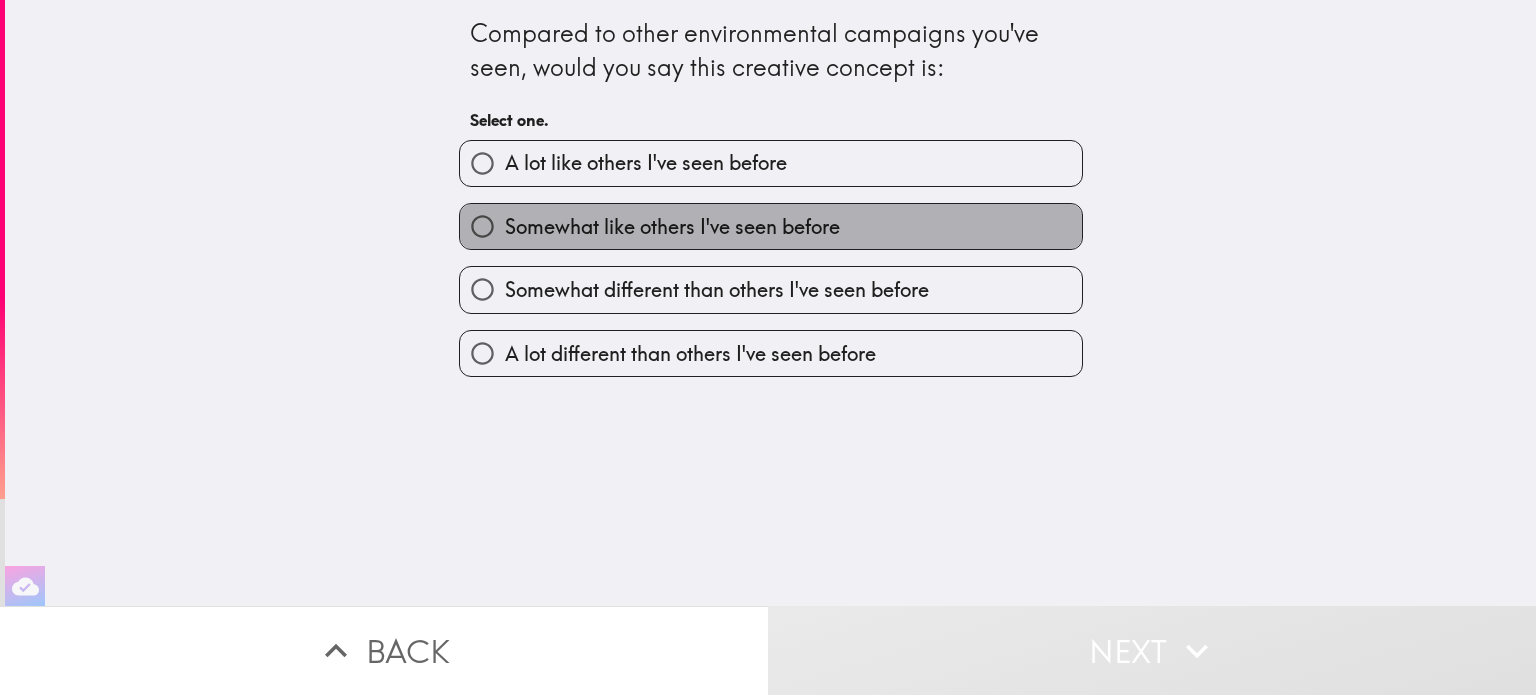click on "Somewhat like others I've seen before" at bounding box center (646, 163) 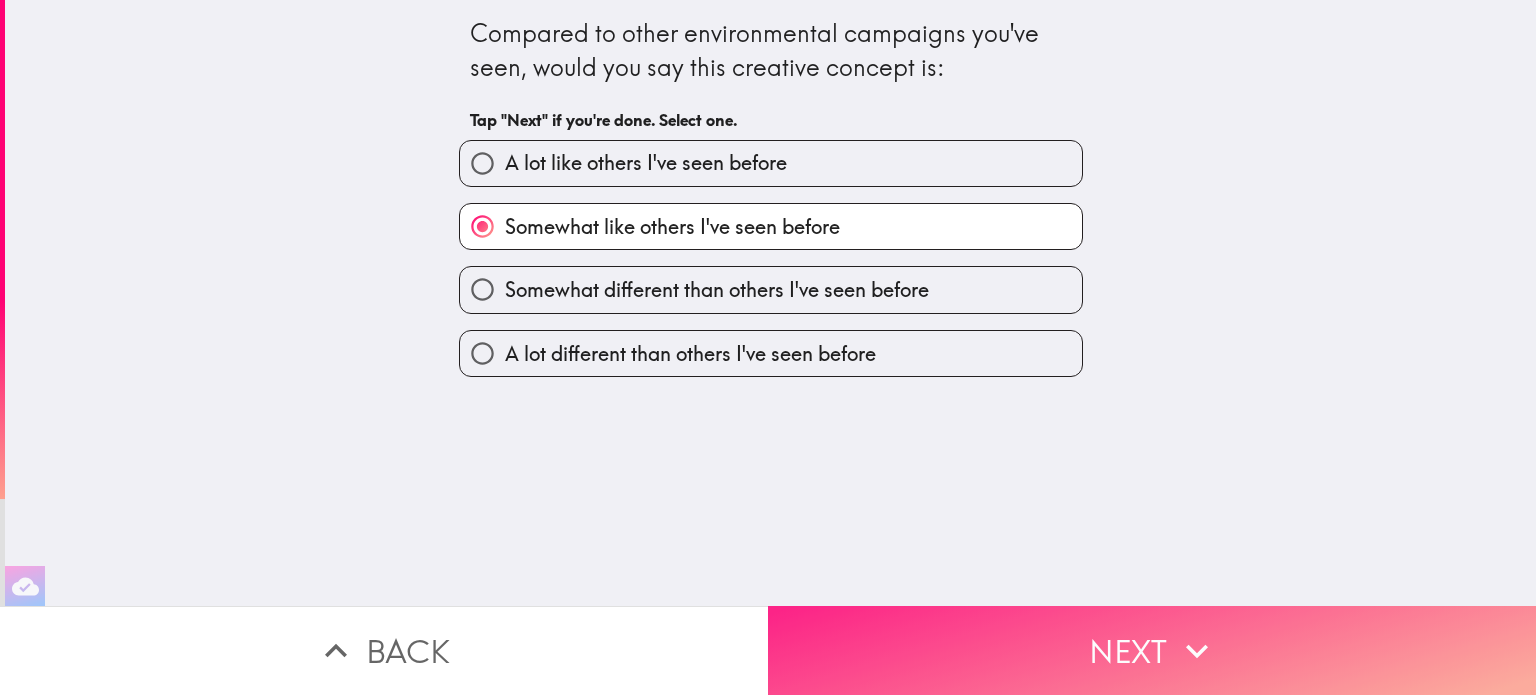 click on "Next" at bounding box center (1152, 650) 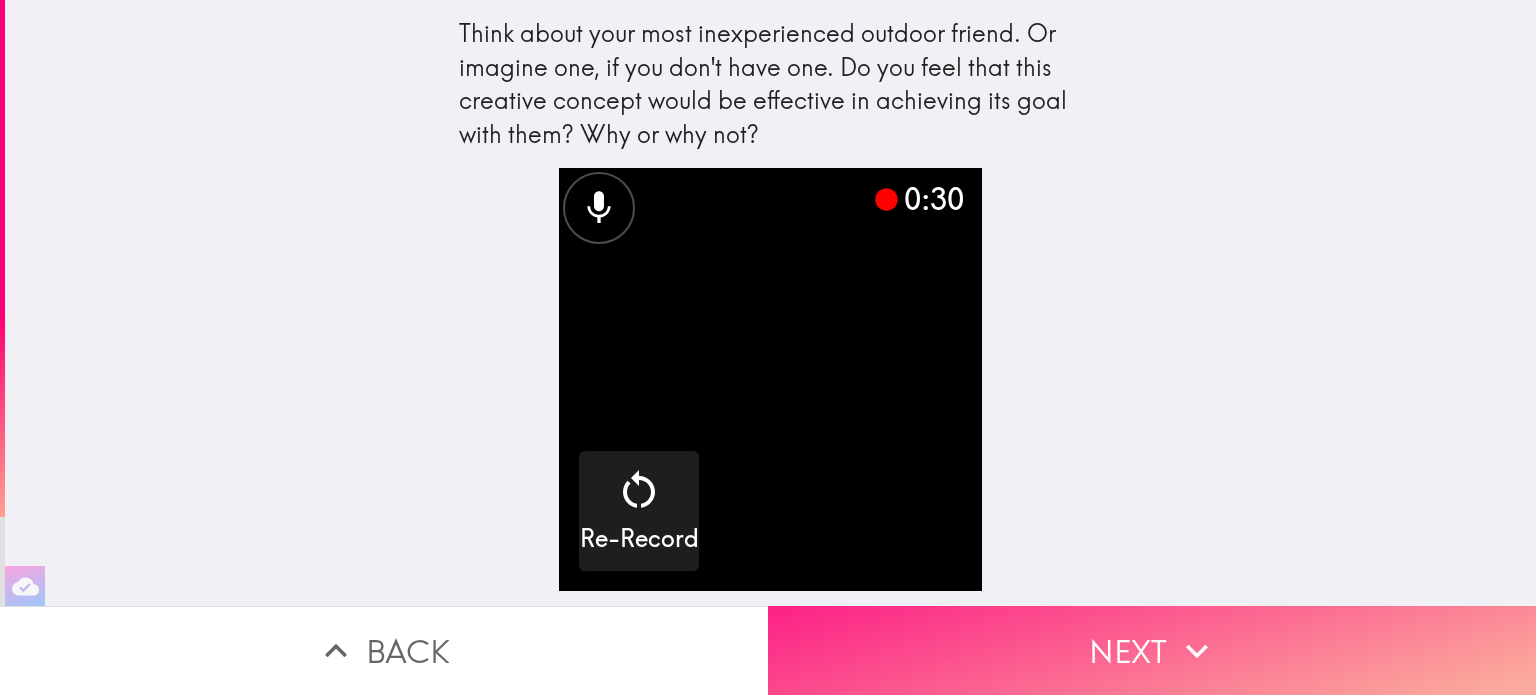 click on "Next" at bounding box center (1152, 650) 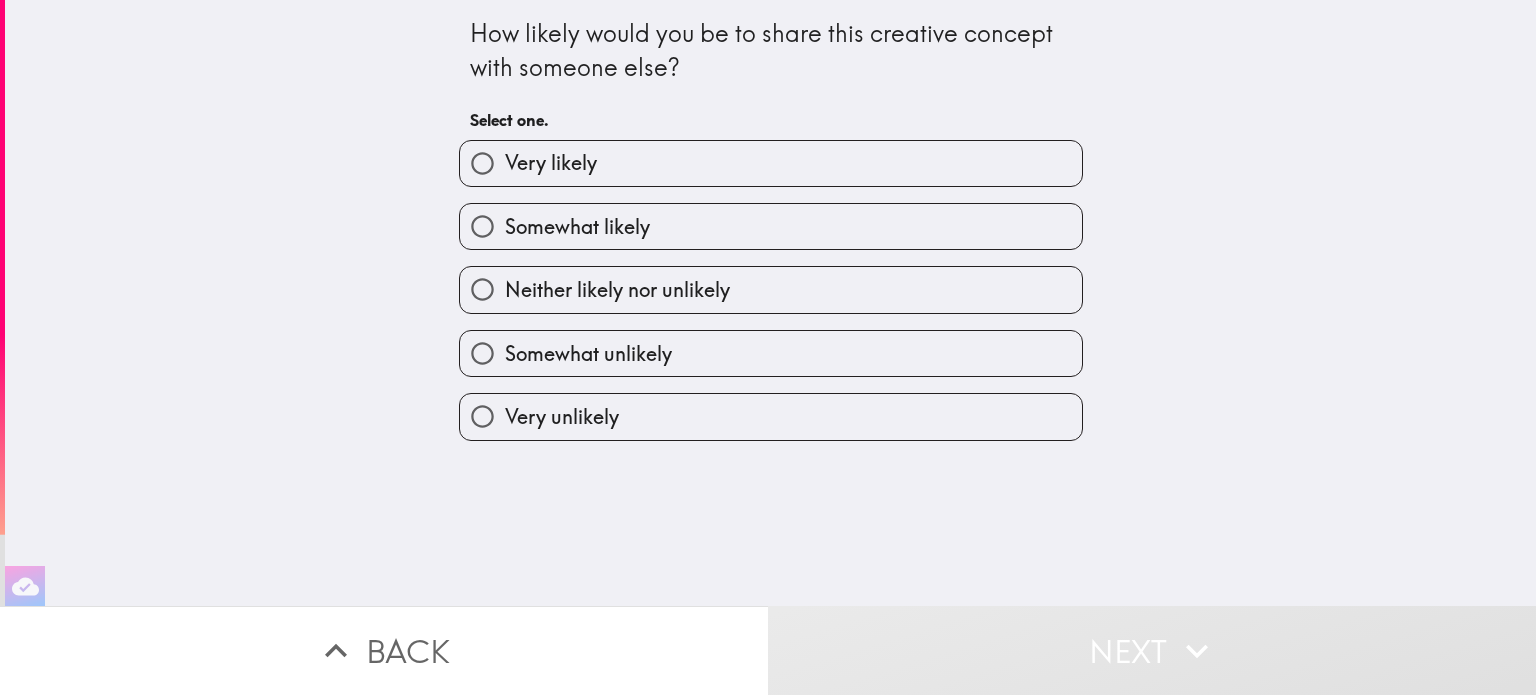 click on "Very likely" at bounding box center (771, 163) 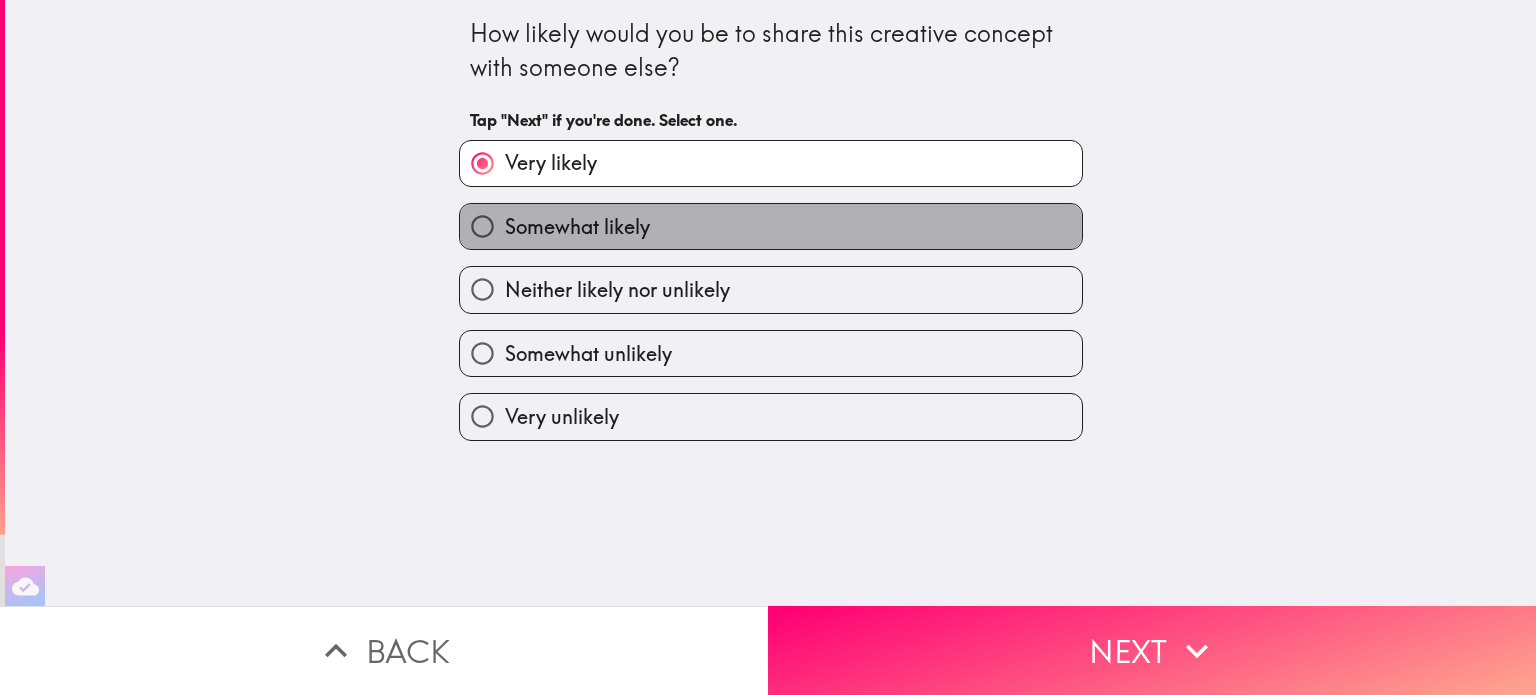 click on "Somewhat likely" at bounding box center (771, 226) 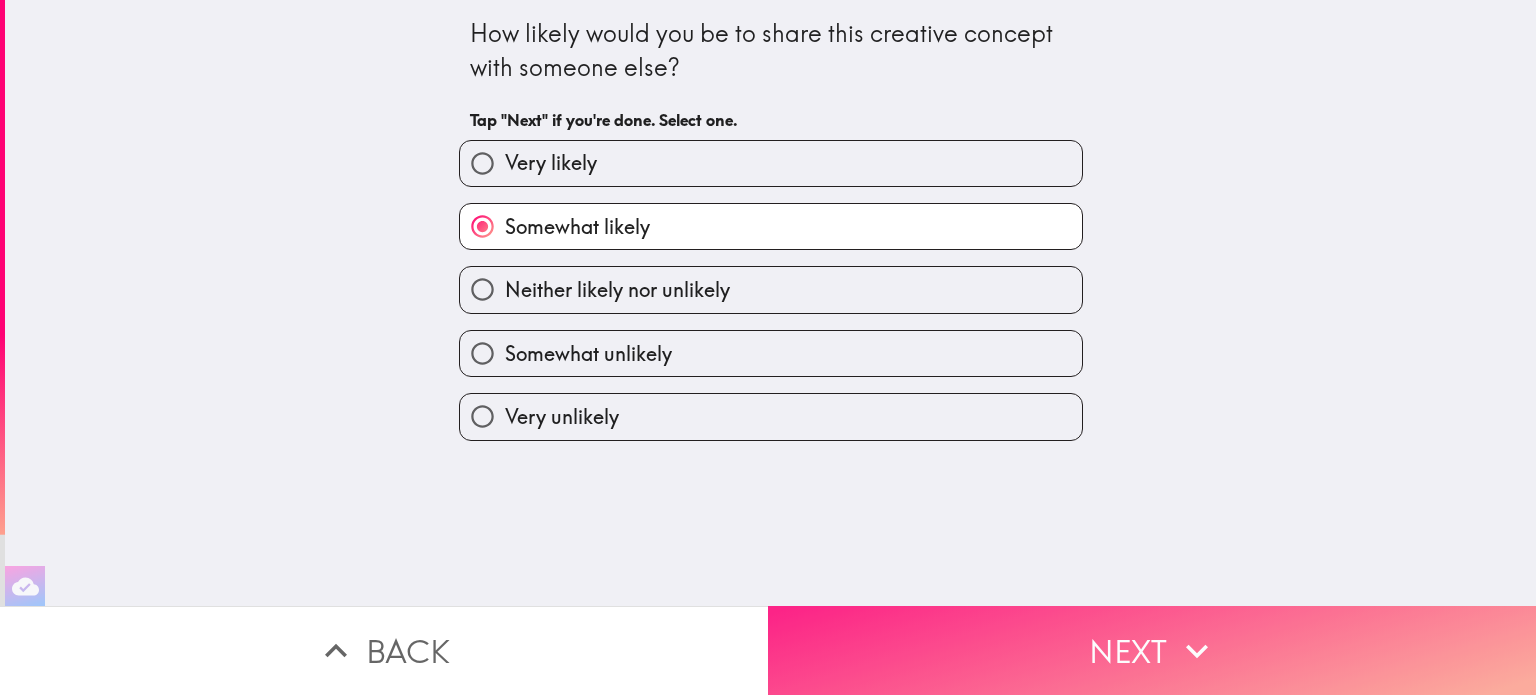 click on "Next" at bounding box center [1152, 650] 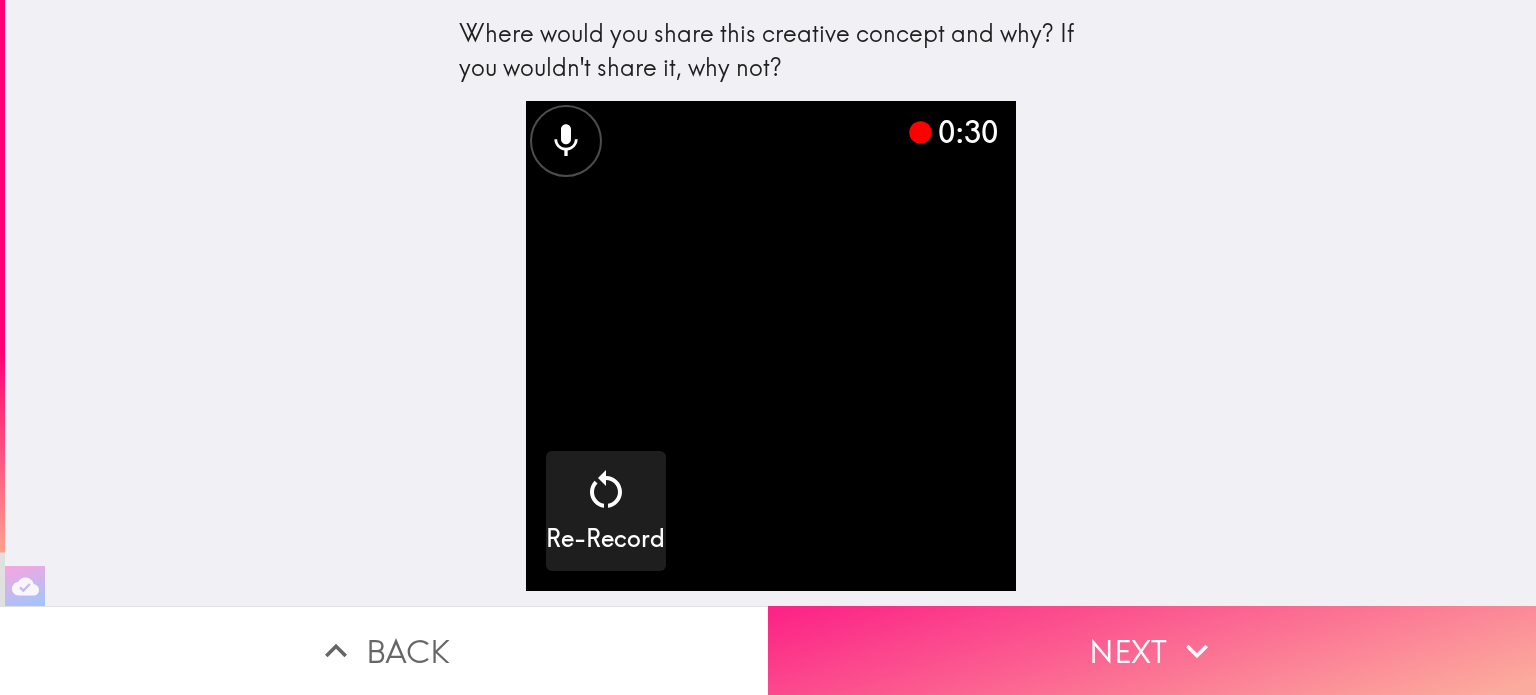 click on "Next" at bounding box center [1152, 650] 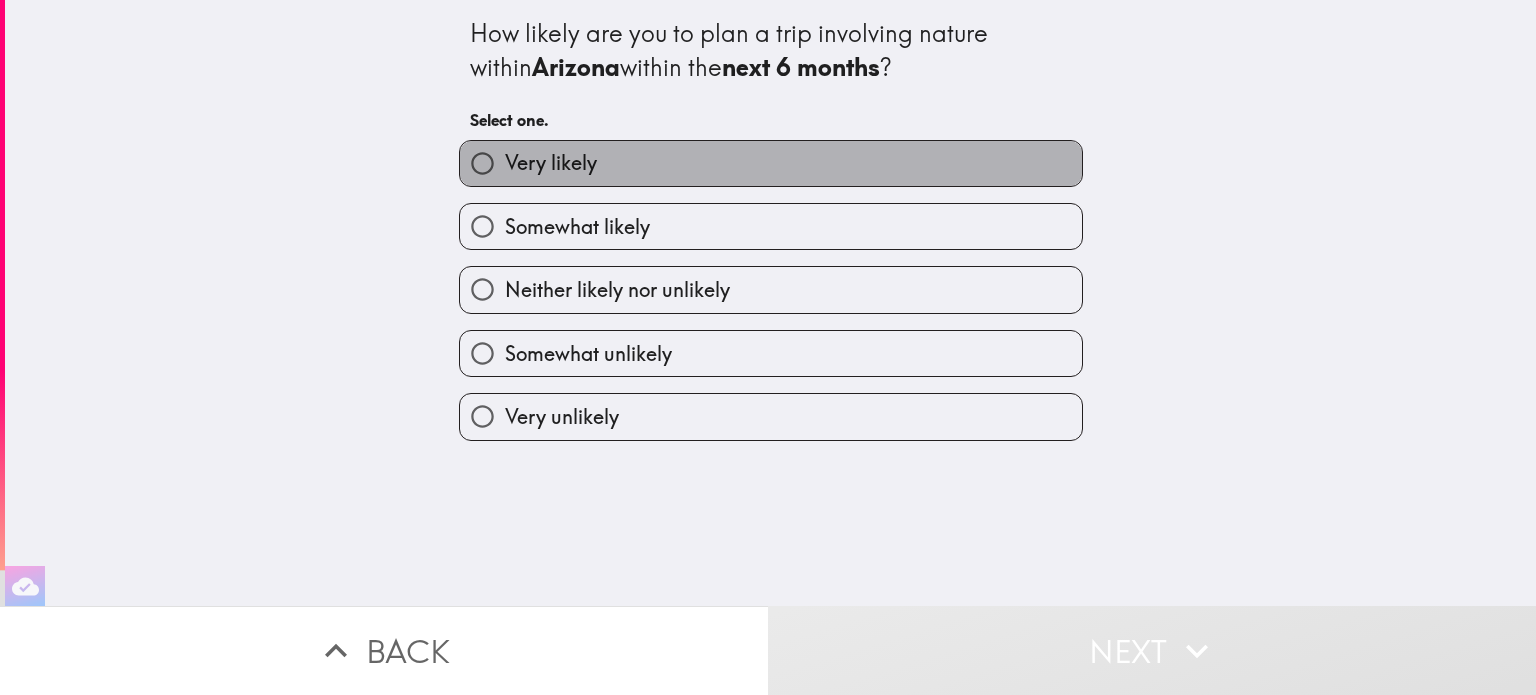 click on "Very likely" at bounding box center (771, 163) 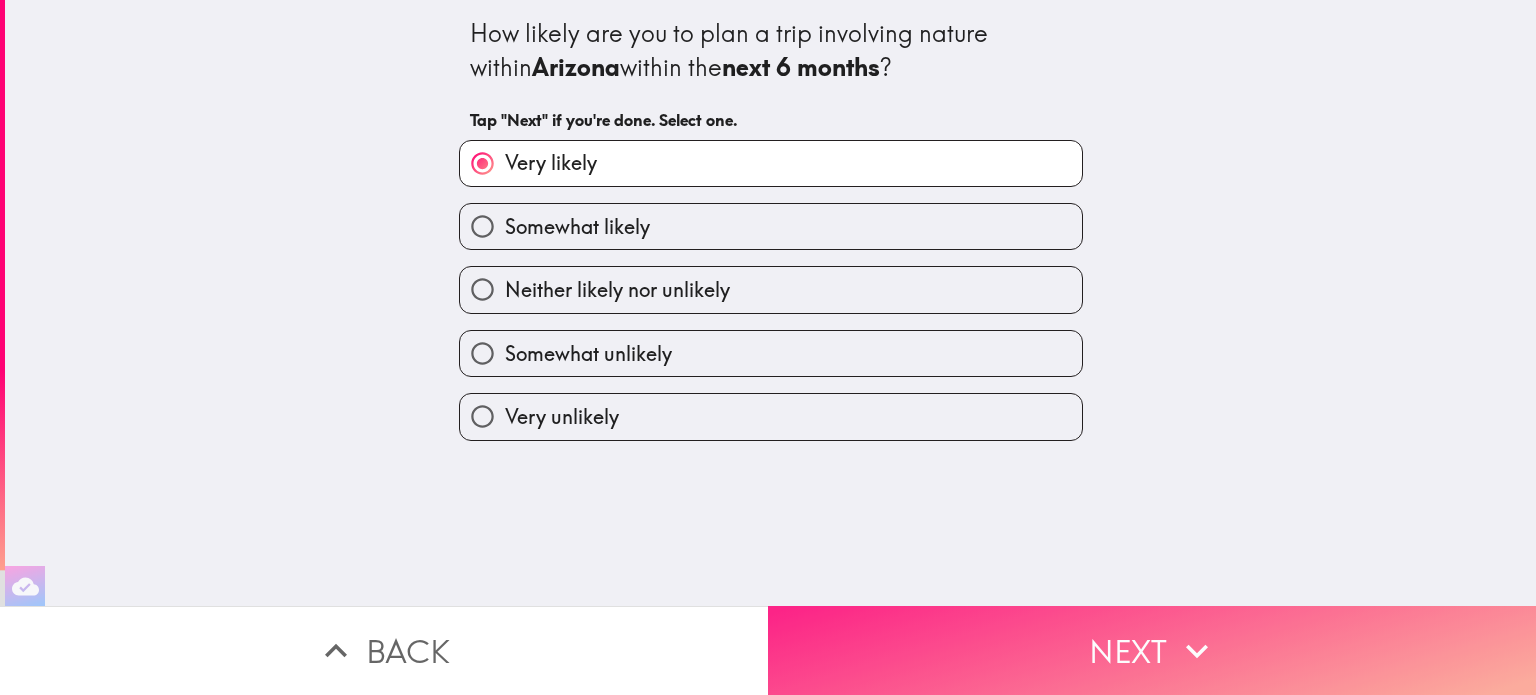 click on "Next" at bounding box center (1152, 650) 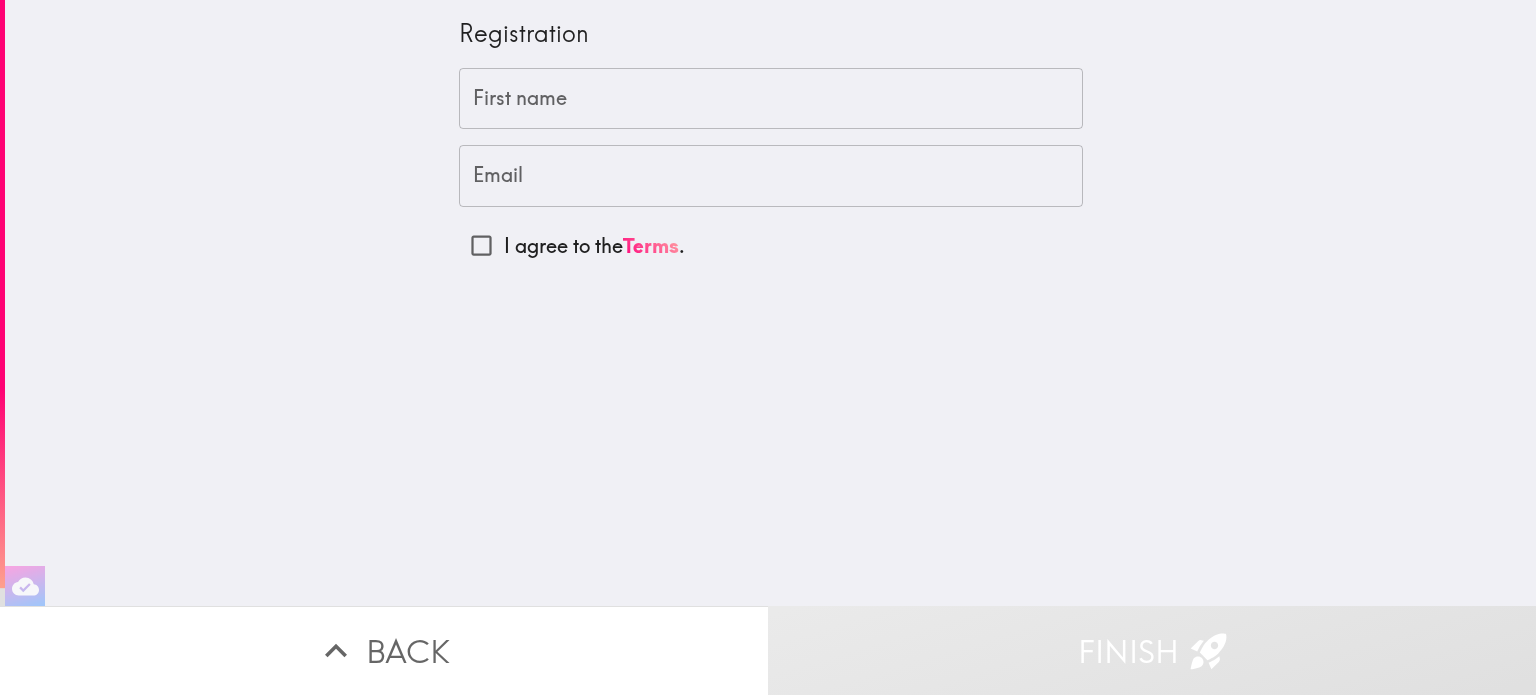 click on "First name" at bounding box center (771, 99) 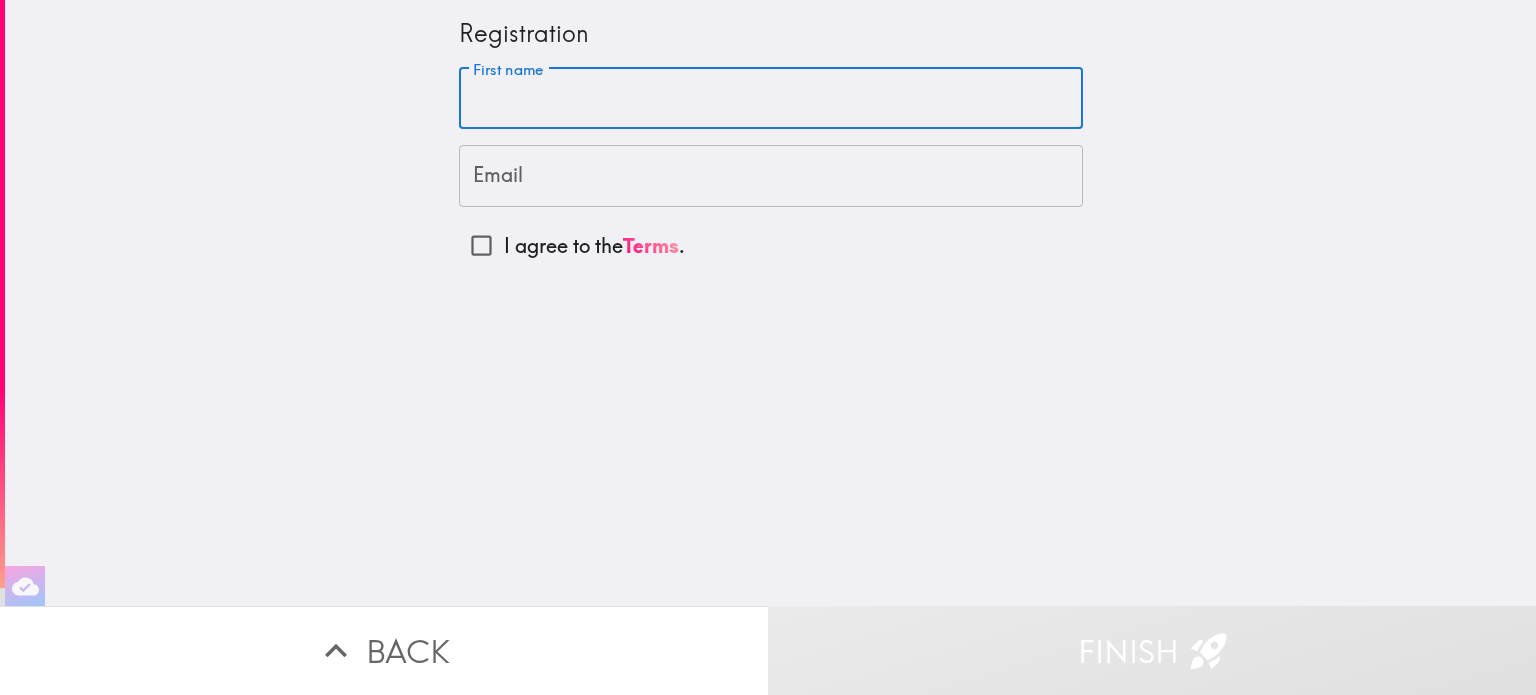type on "[CITY]" 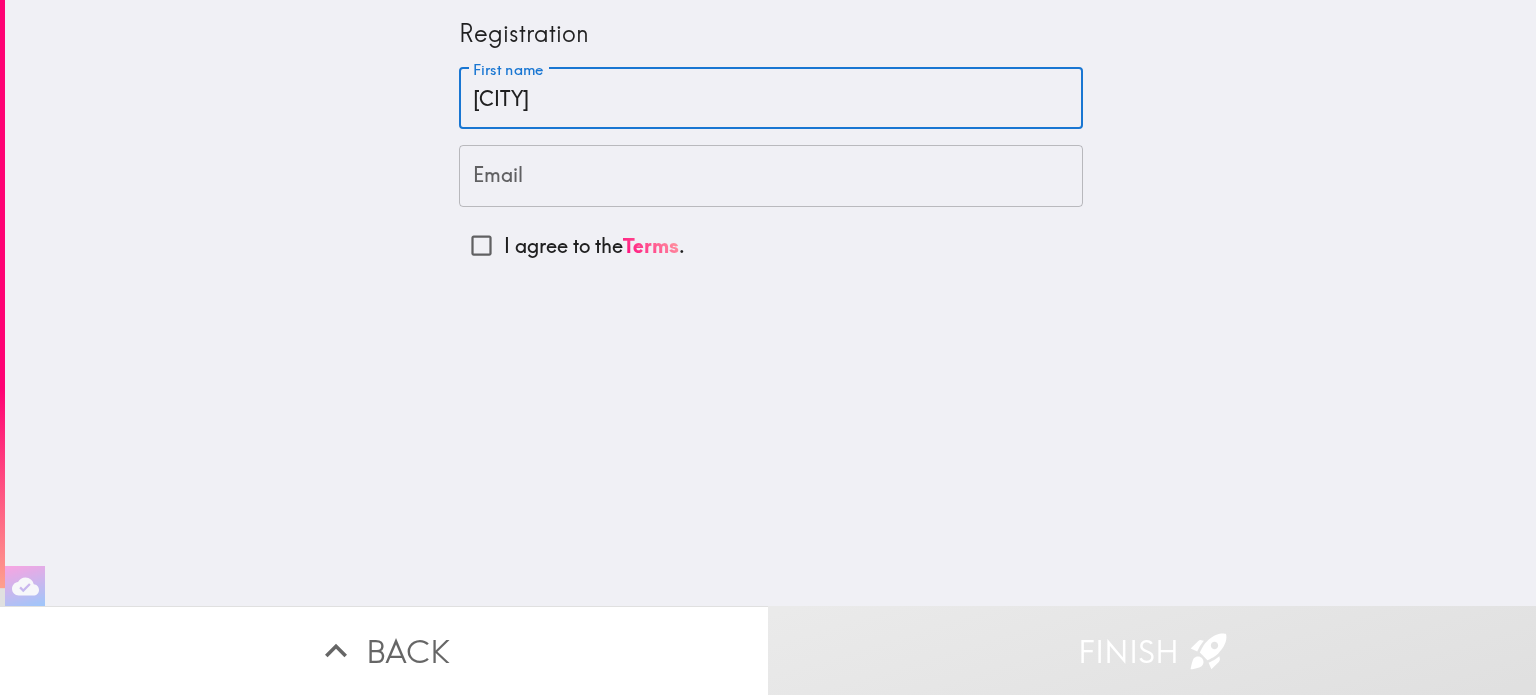 type on "[EMAIL]" 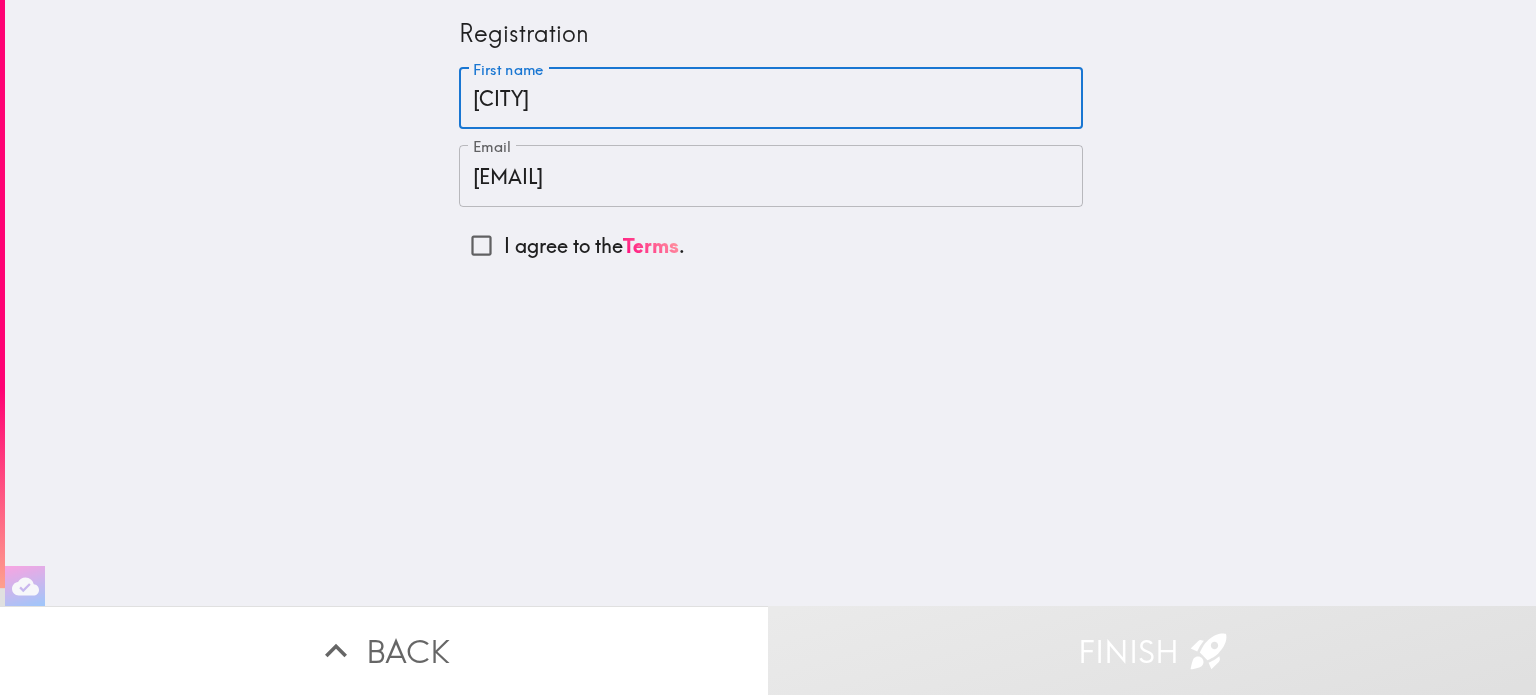 click on "I agree to the  Terms ." at bounding box center (481, 245) 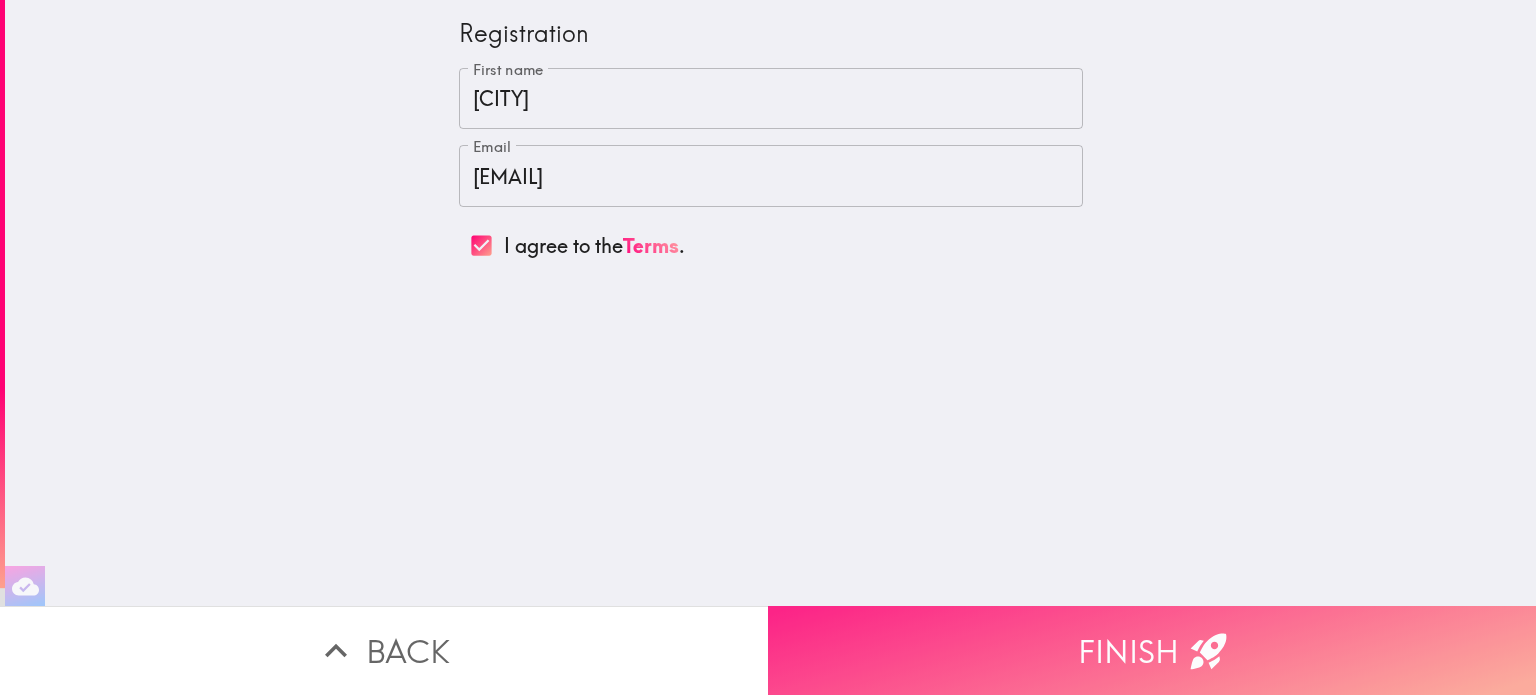 click on "Finish" at bounding box center [1152, 650] 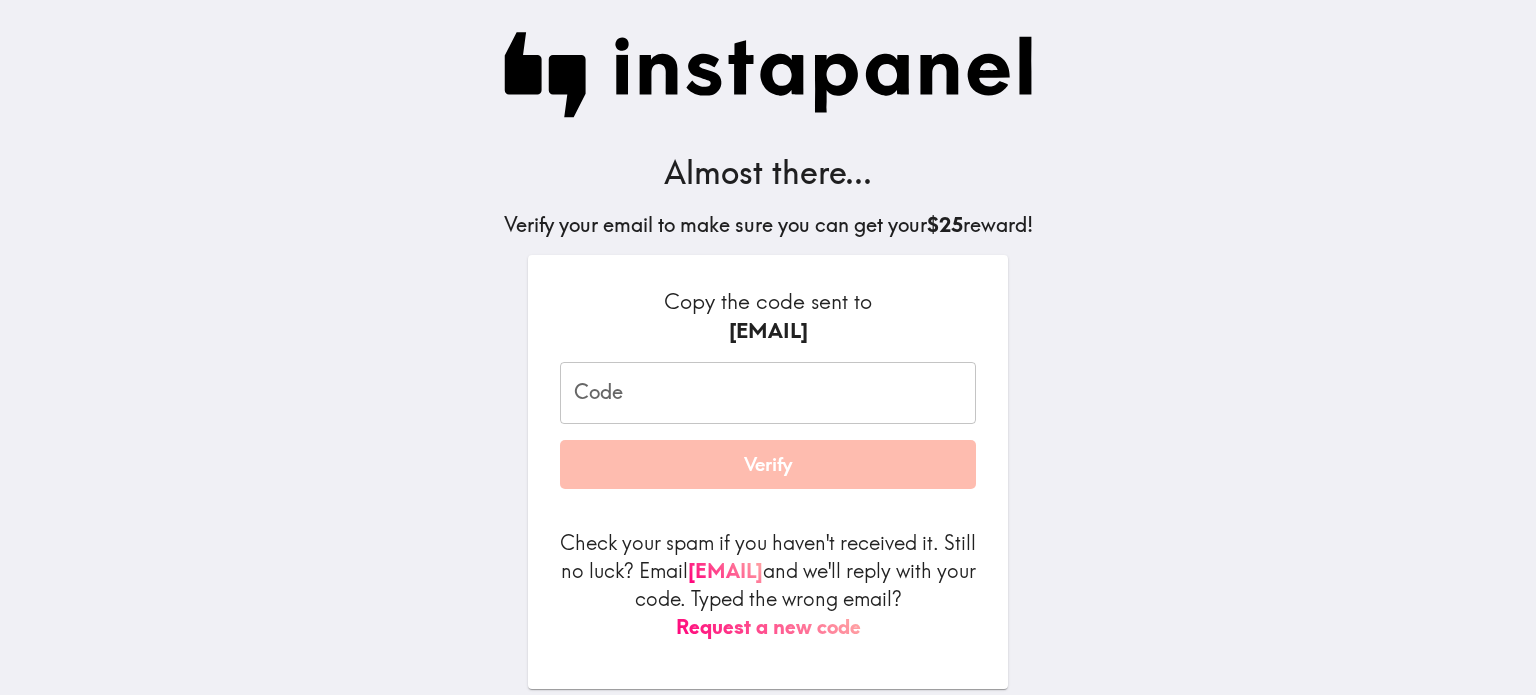 click on "Code" at bounding box center (768, 393) 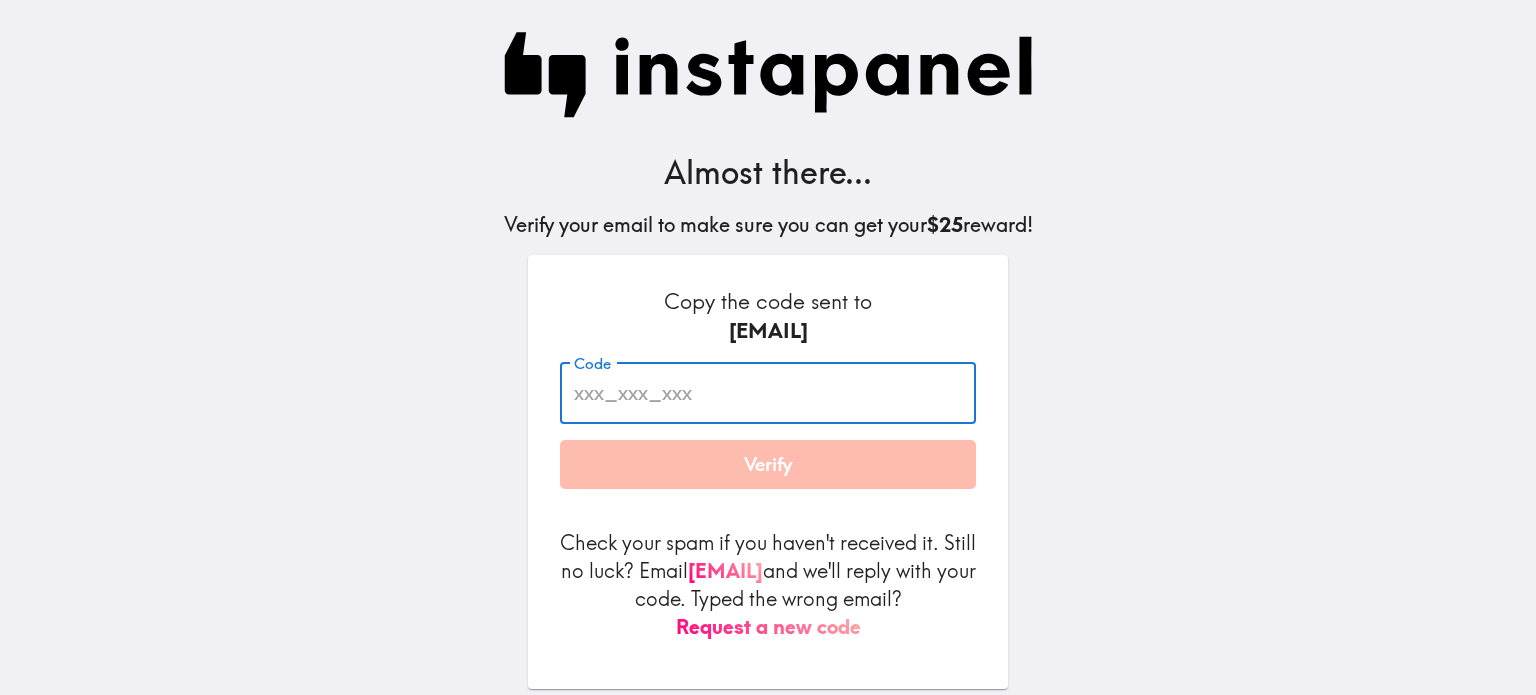 paste on "pqY_Bde_MEu" 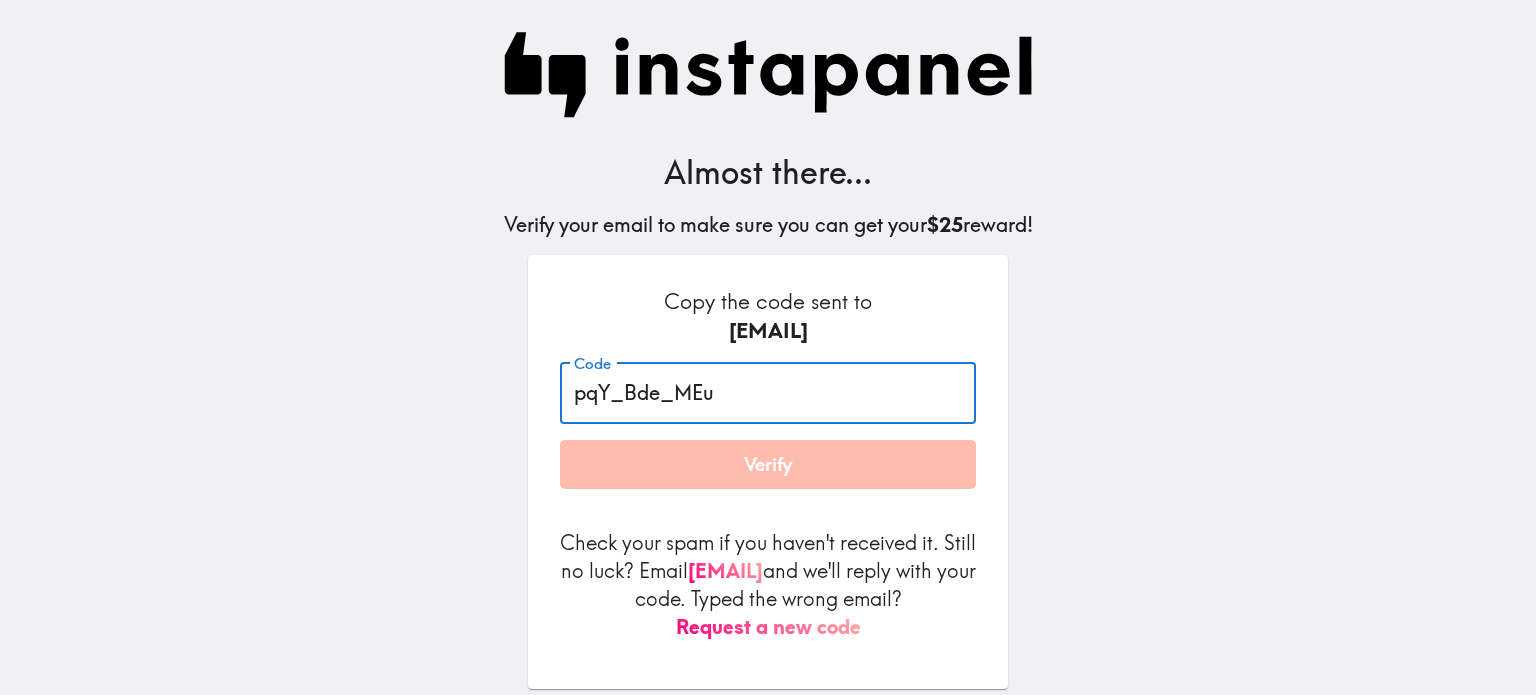 click on "pqY_Bde_MEu" at bounding box center (768, 393) 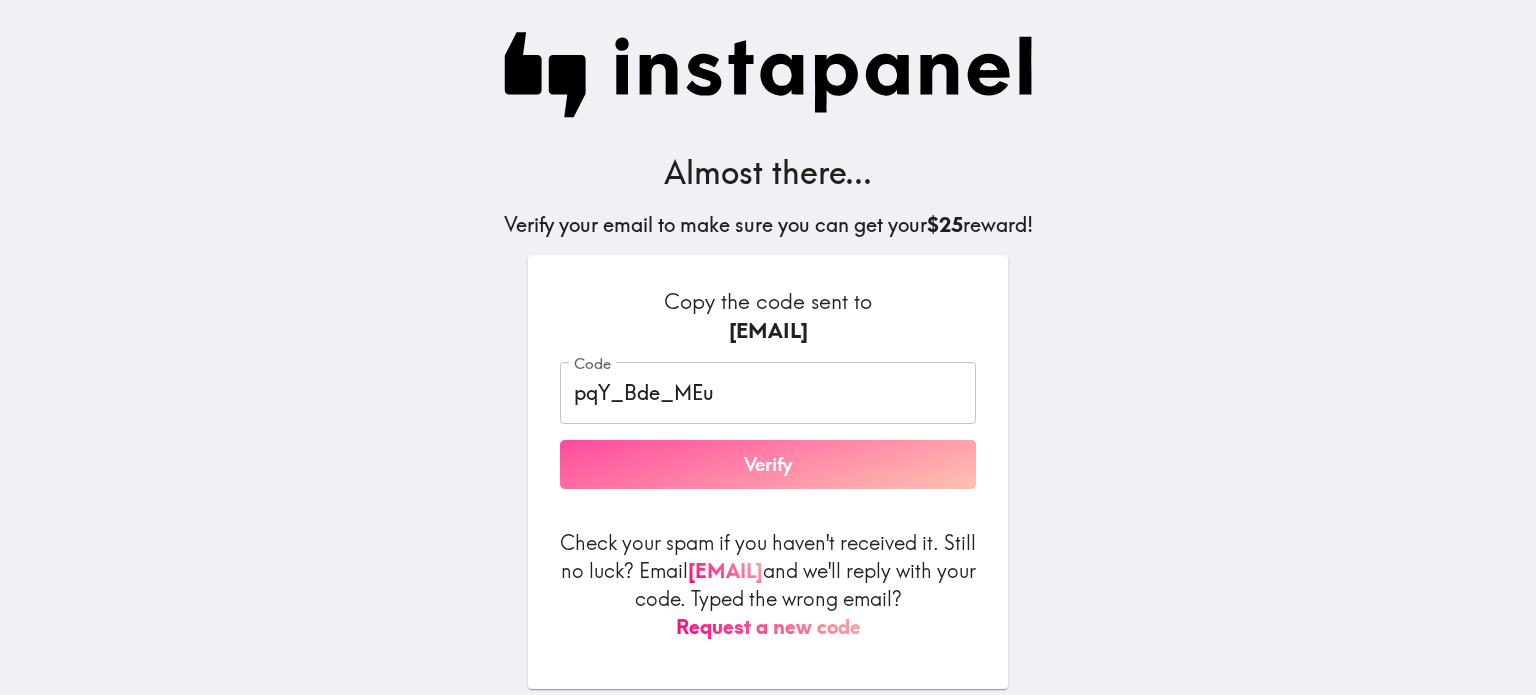 click on "Verify" at bounding box center [768, 465] 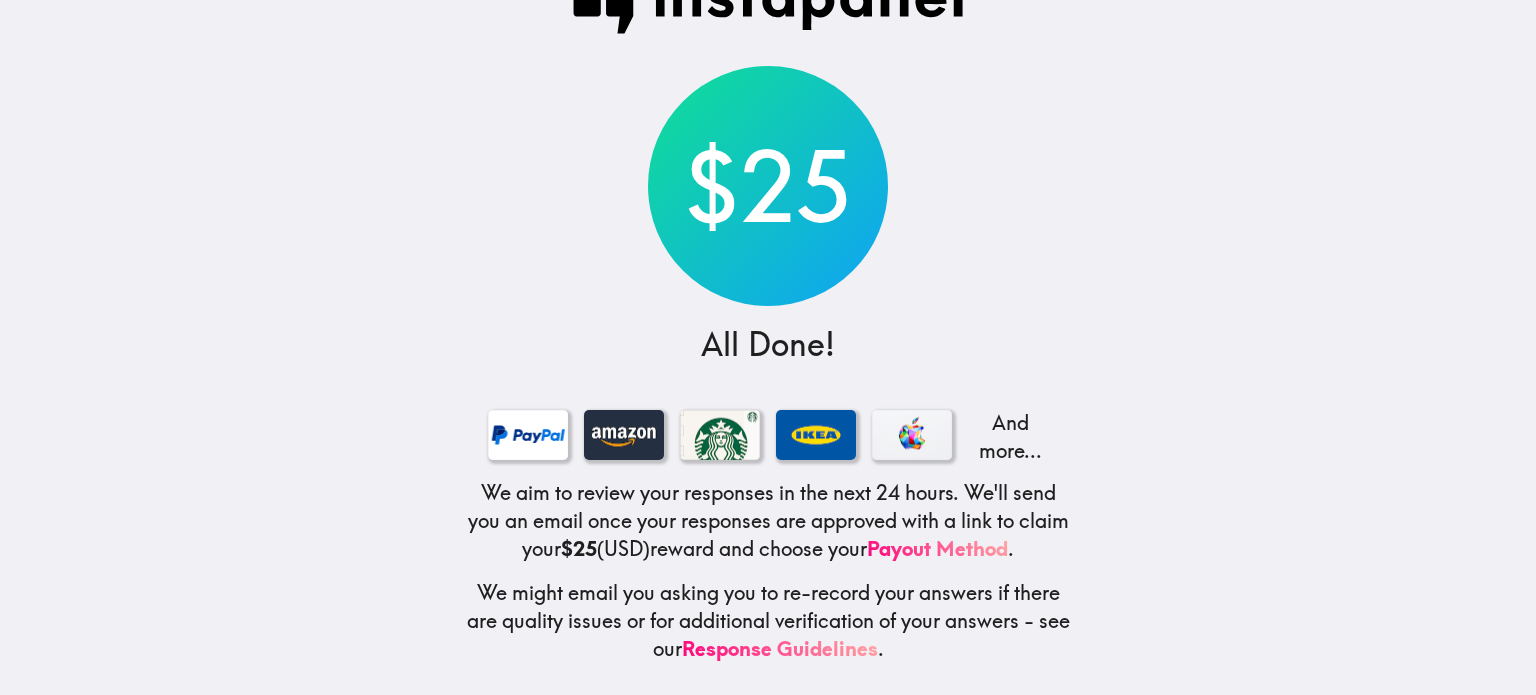 scroll, scrollTop: 76, scrollLeft: 0, axis: vertical 